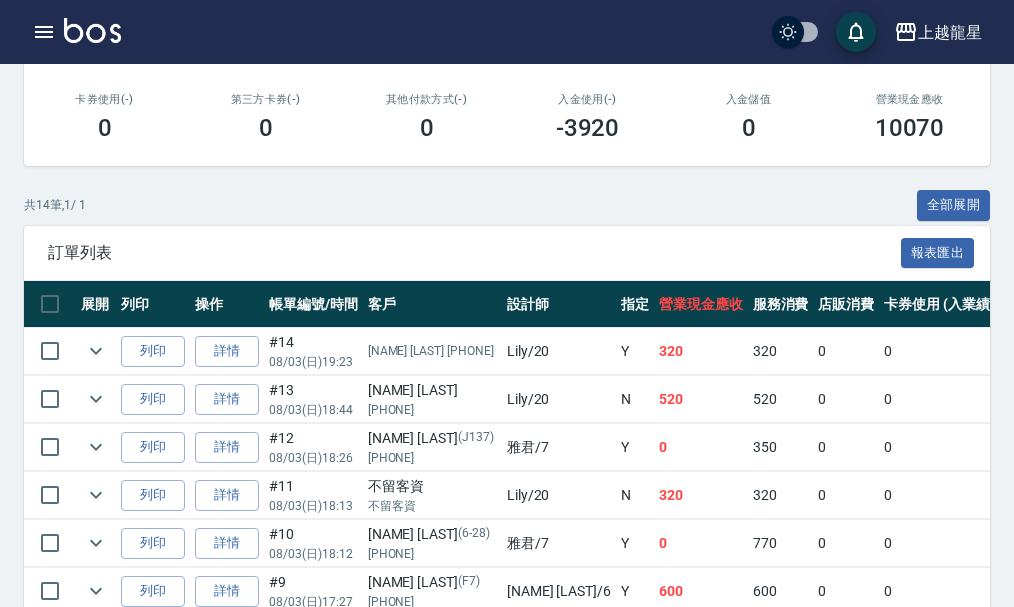 scroll, scrollTop: 0, scrollLeft: 0, axis: both 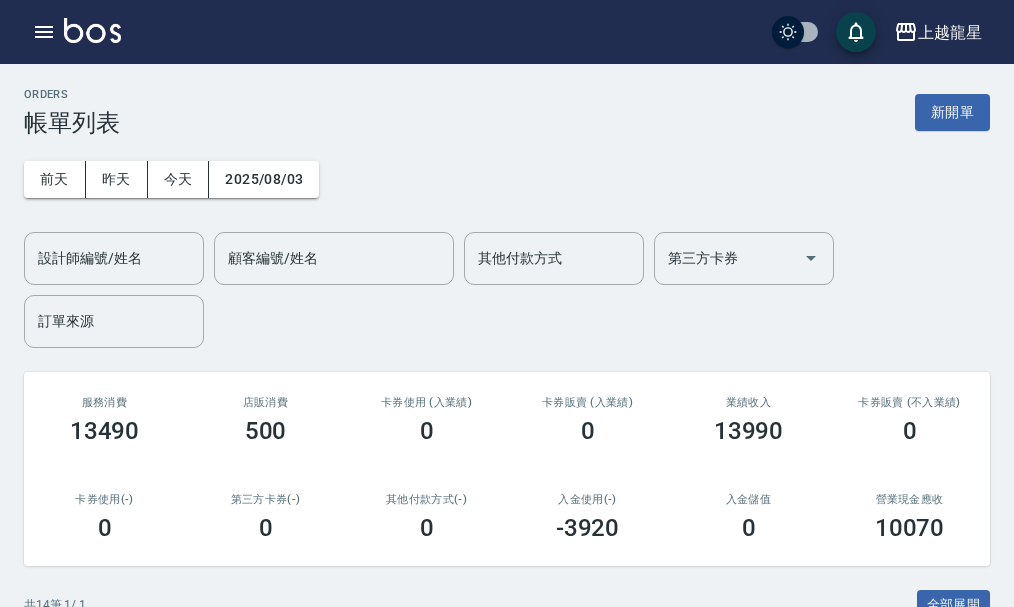 click on "新開單" at bounding box center (952, 112) 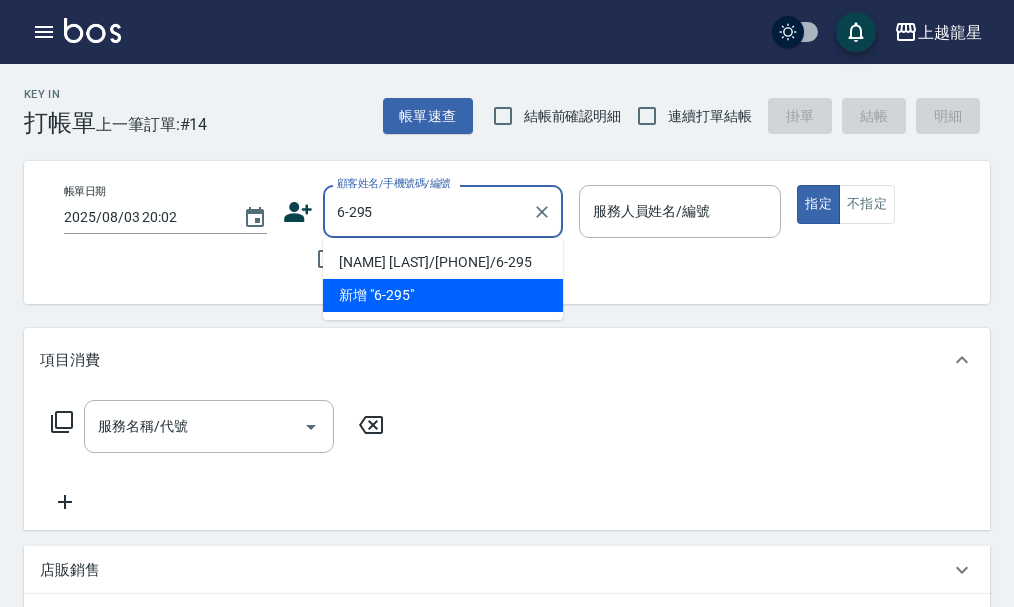 click on "[NAME] [LAST]/[PHONE]/6-295" at bounding box center [443, 262] 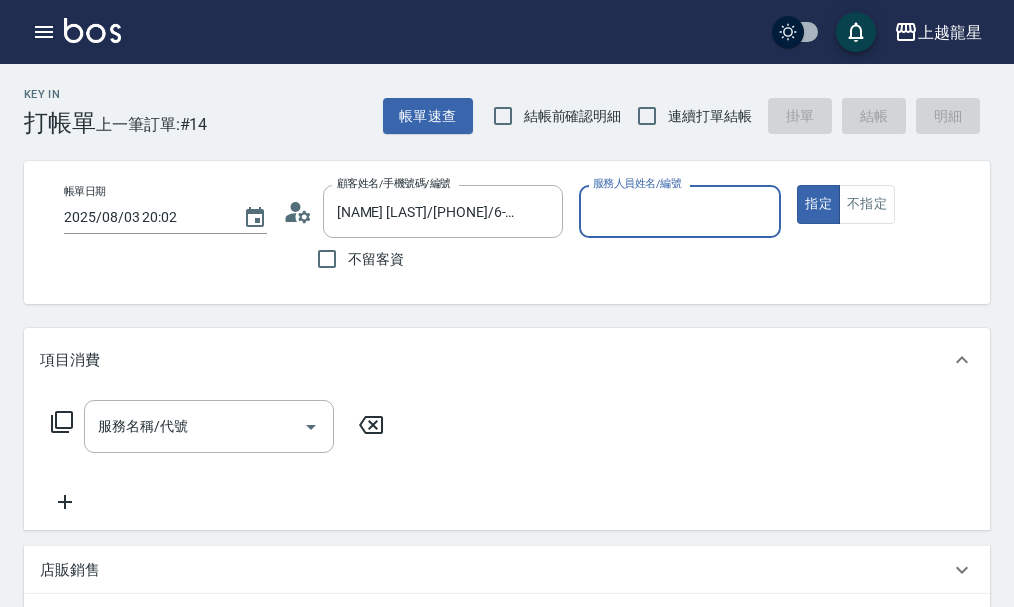type on "雅君-7" 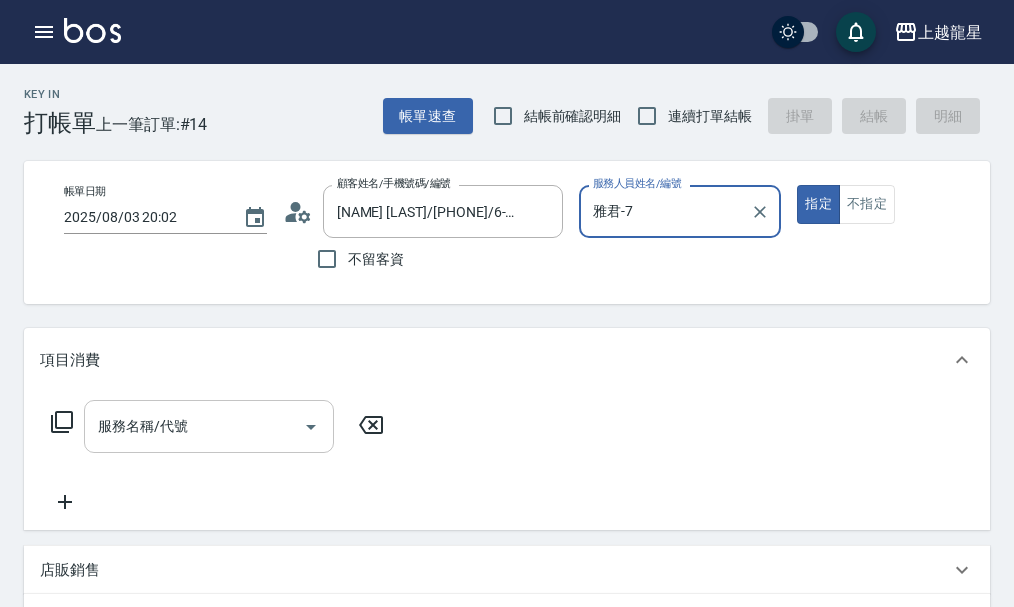click on "服務名稱/代號" at bounding box center [194, 426] 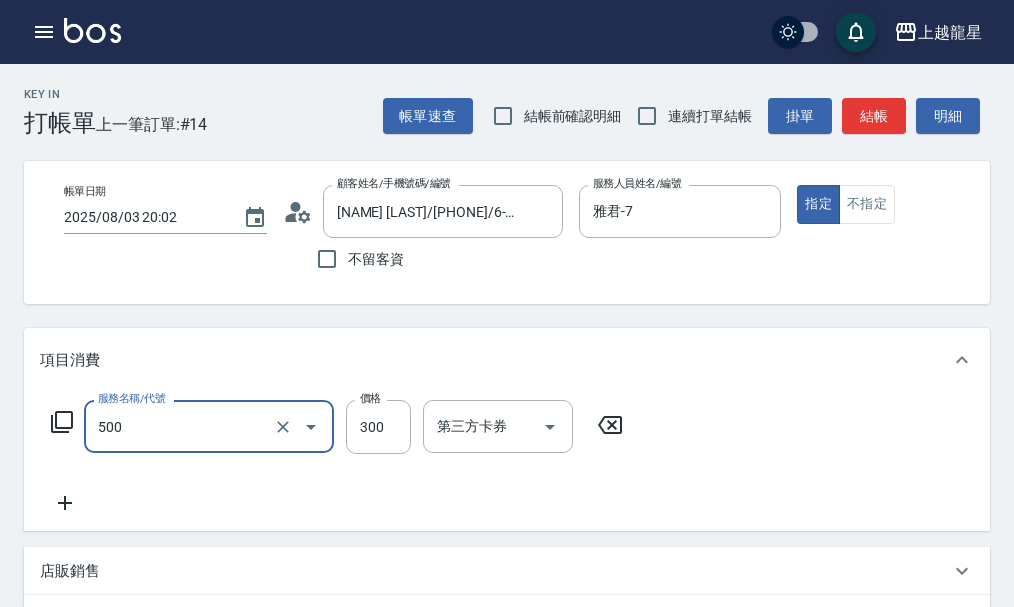 type on "一般洗髮(500)" 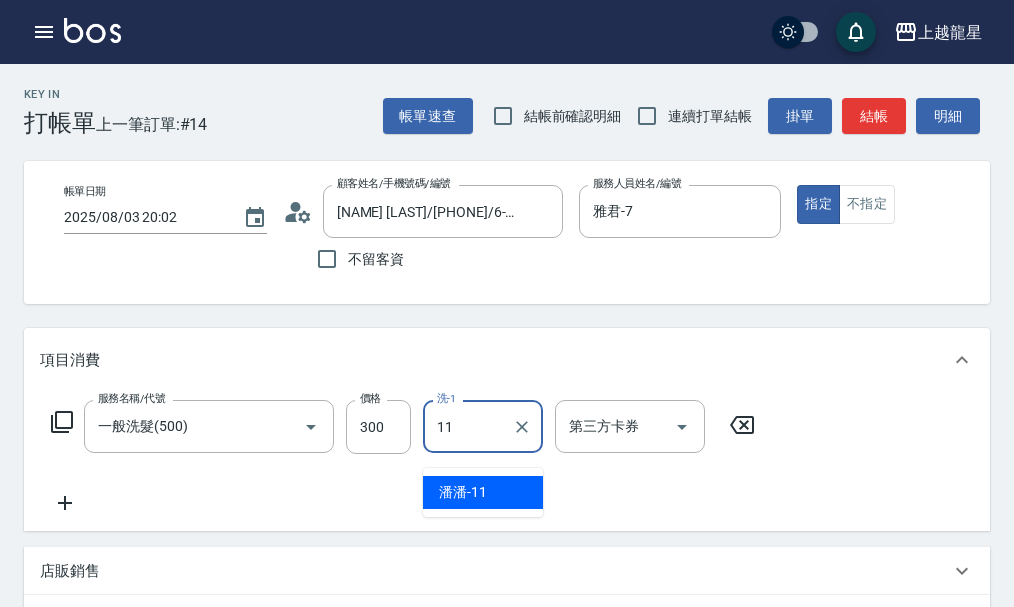 type on "潘潘-11" 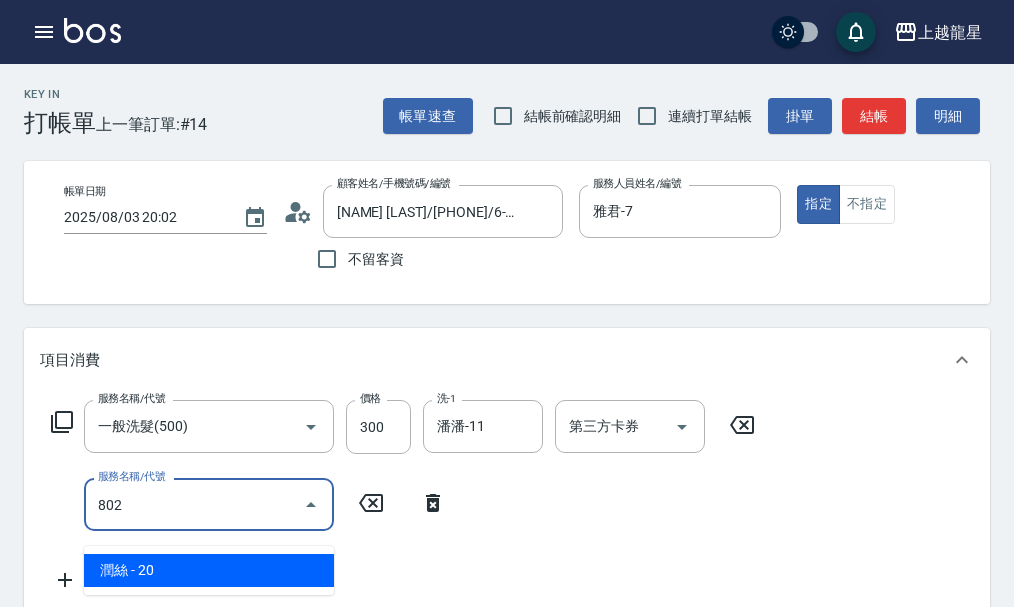 type on "潤絲(802)" 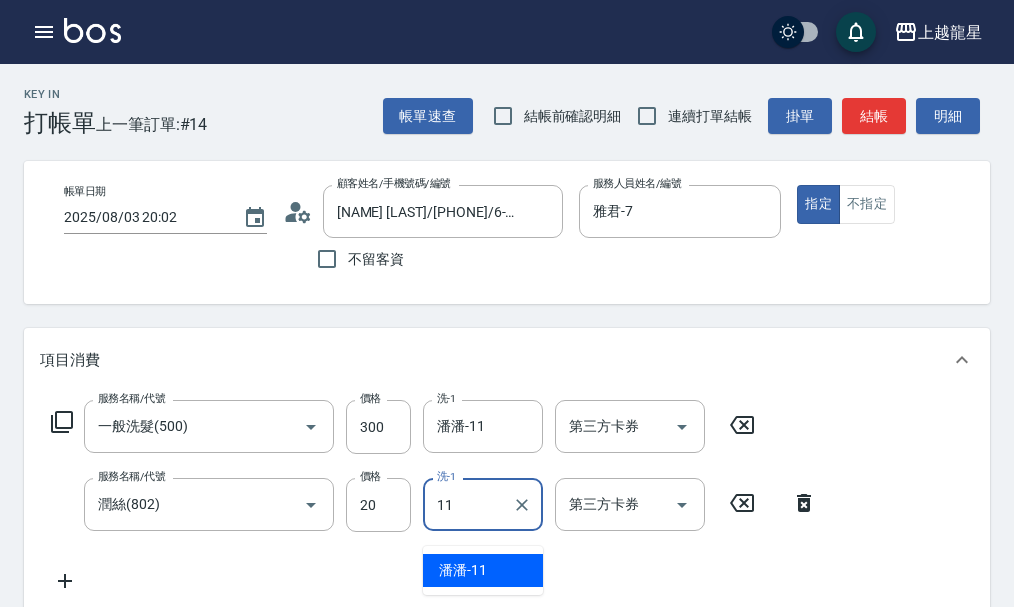 type on "潘潘-11" 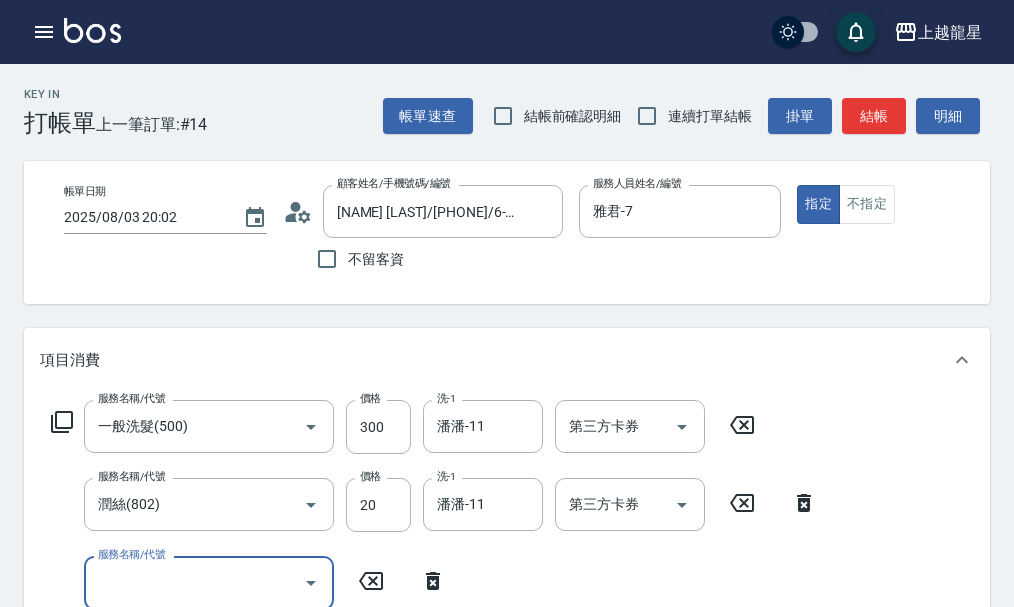 scroll, scrollTop: 9, scrollLeft: 0, axis: vertical 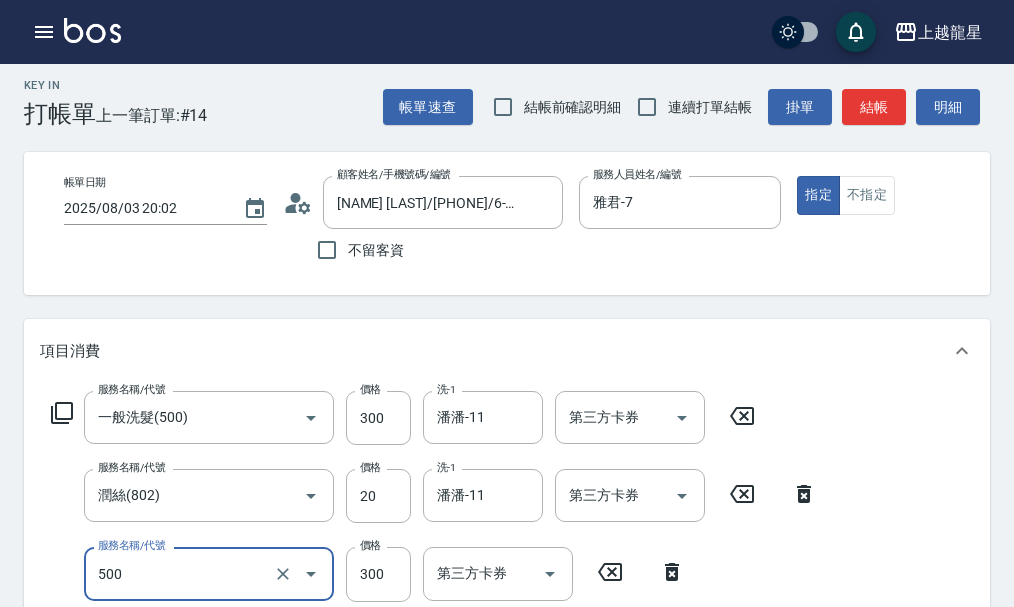 type on "一般洗髮(500)" 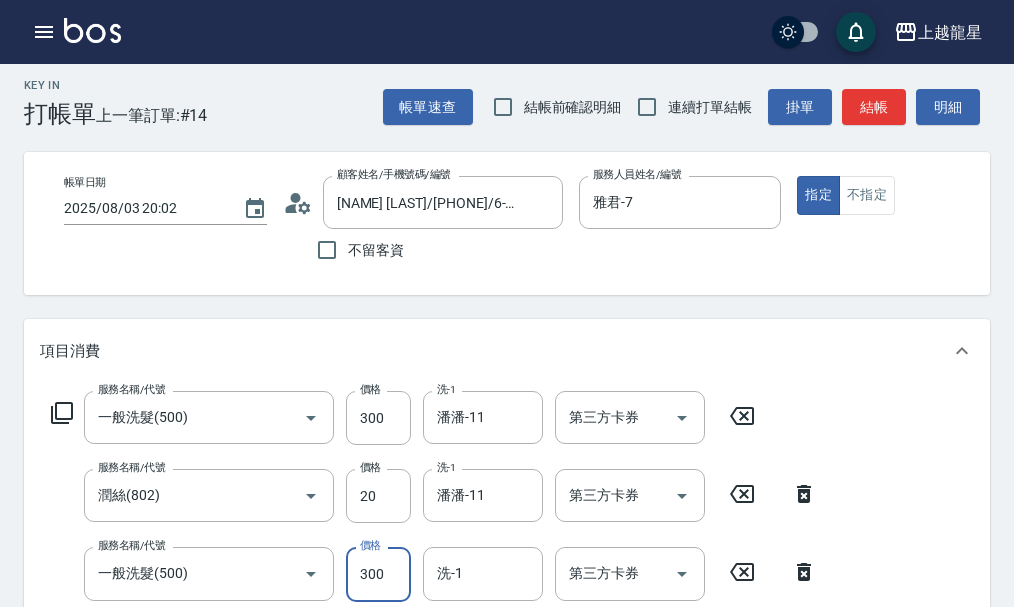 scroll, scrollTop: 19, scrollLeft: 0, axis: vertical 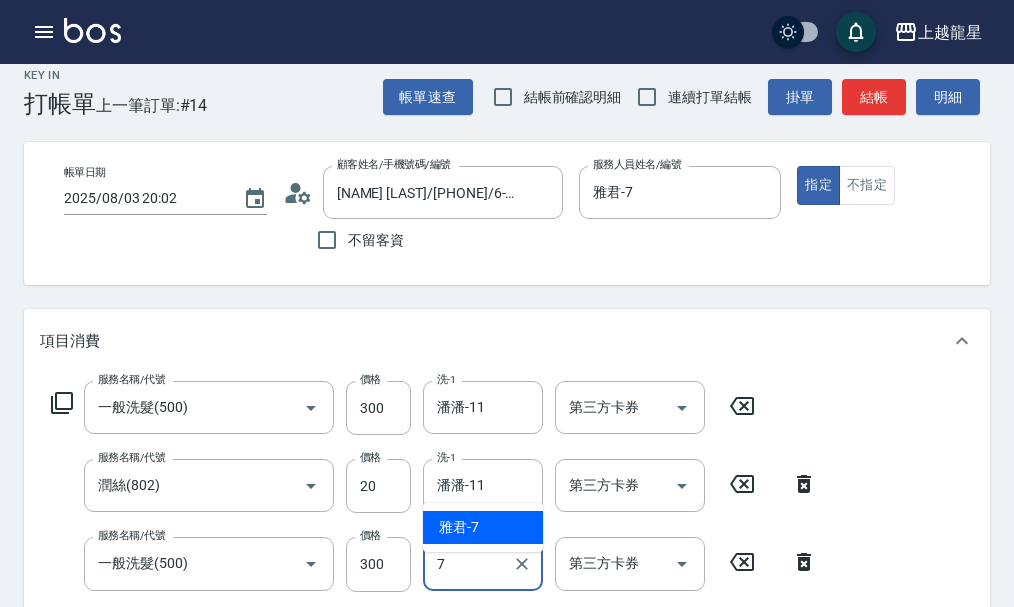 type on "雅君-7" 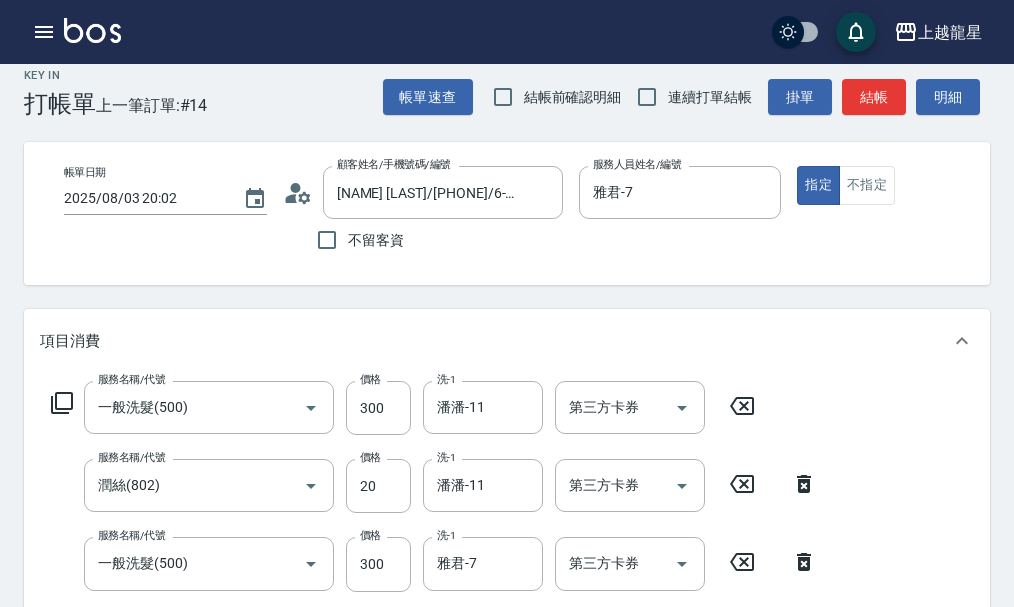 scroll, scrollTop: 373, scrollLeft: 0, axis: vertical 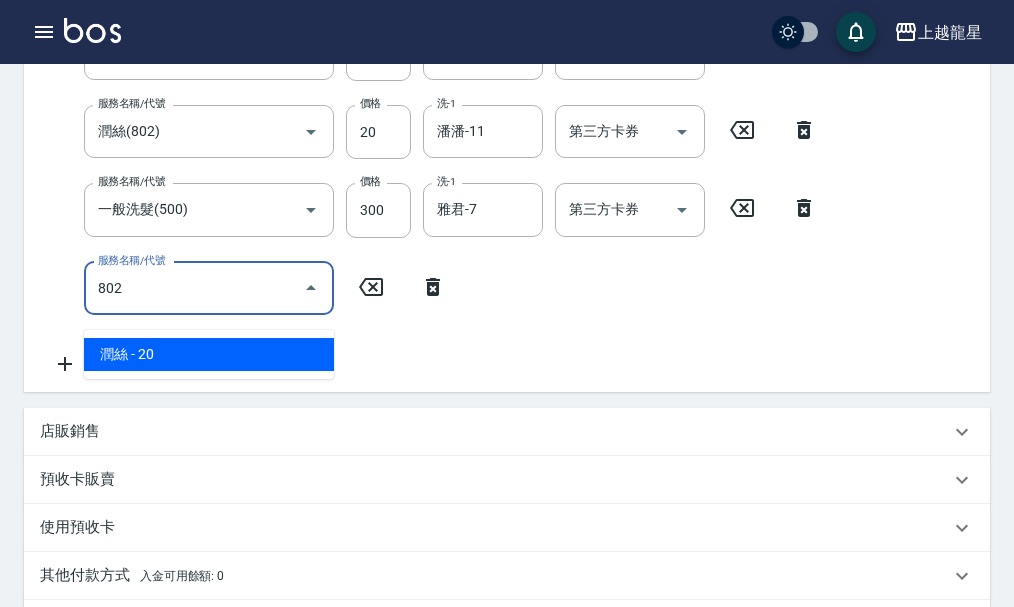 type on "潤絲(802)" 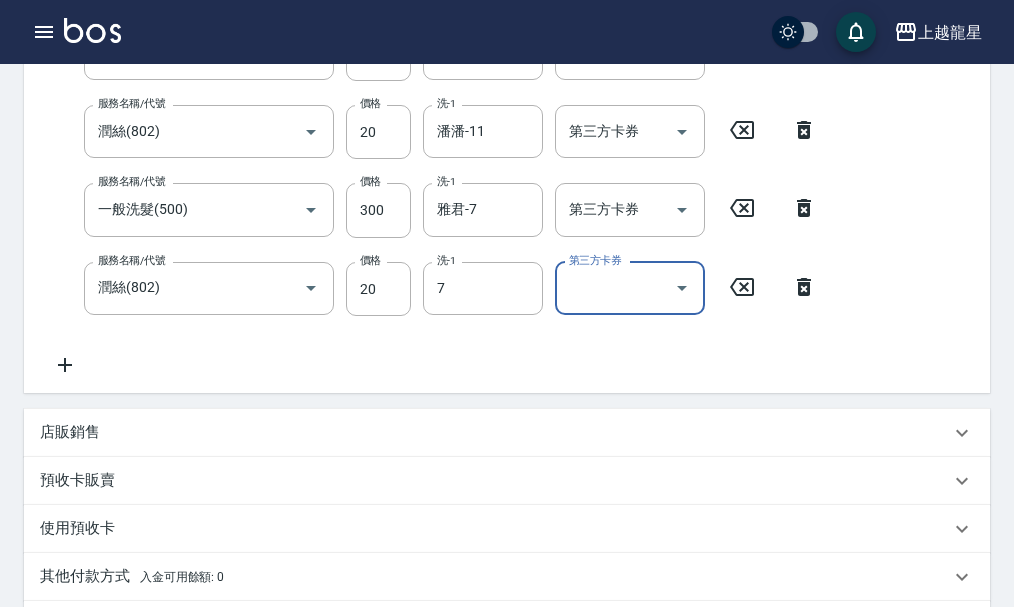 type on "雅君-7" 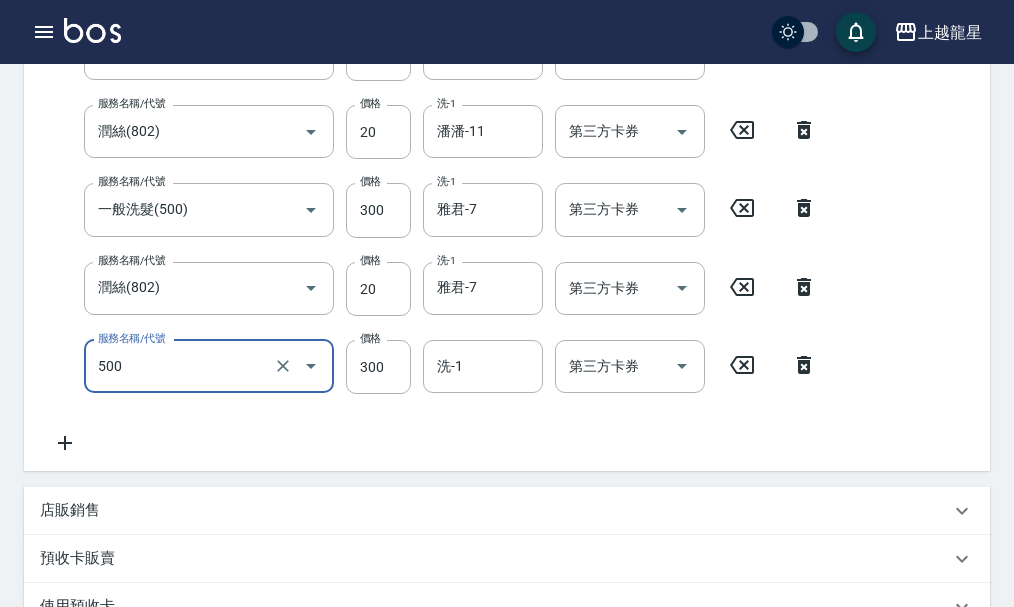 type on "一般洗髮(500)" 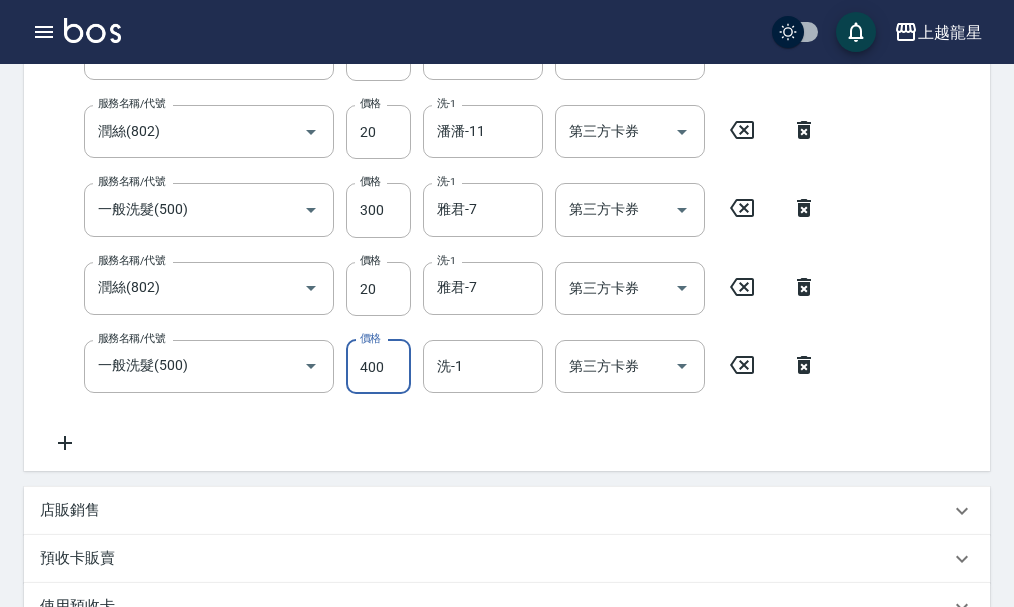 type on "400" 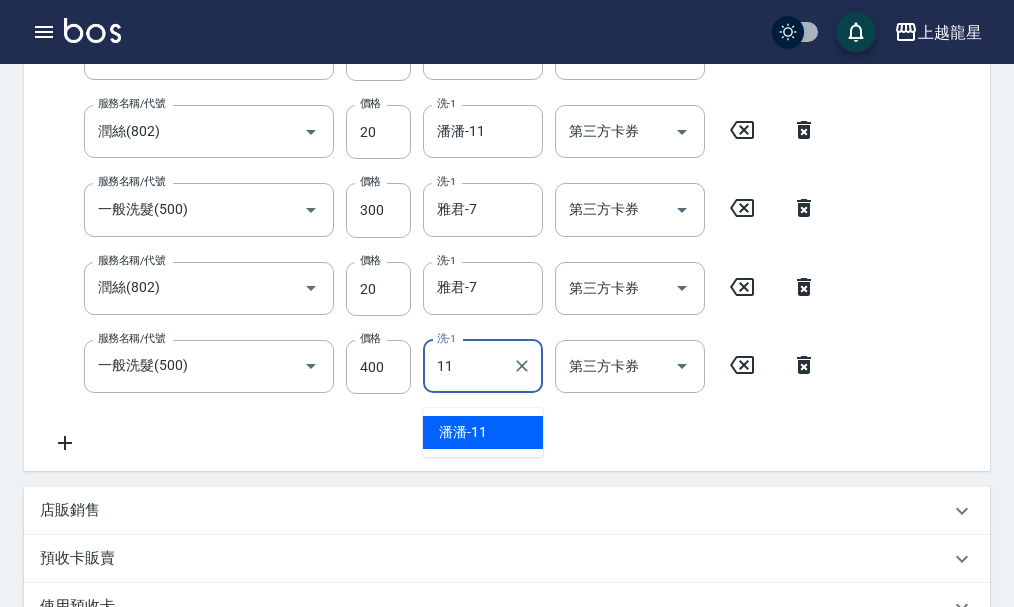 type on "潘潘-11" 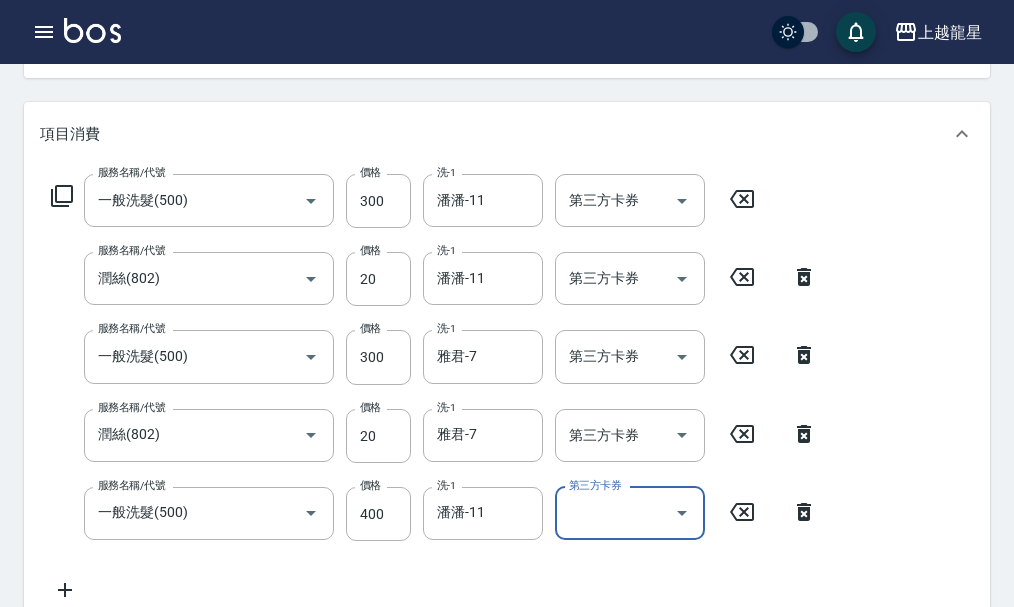 scroll, scrollTop: 173, scrollLeft: 0, axis: vertical 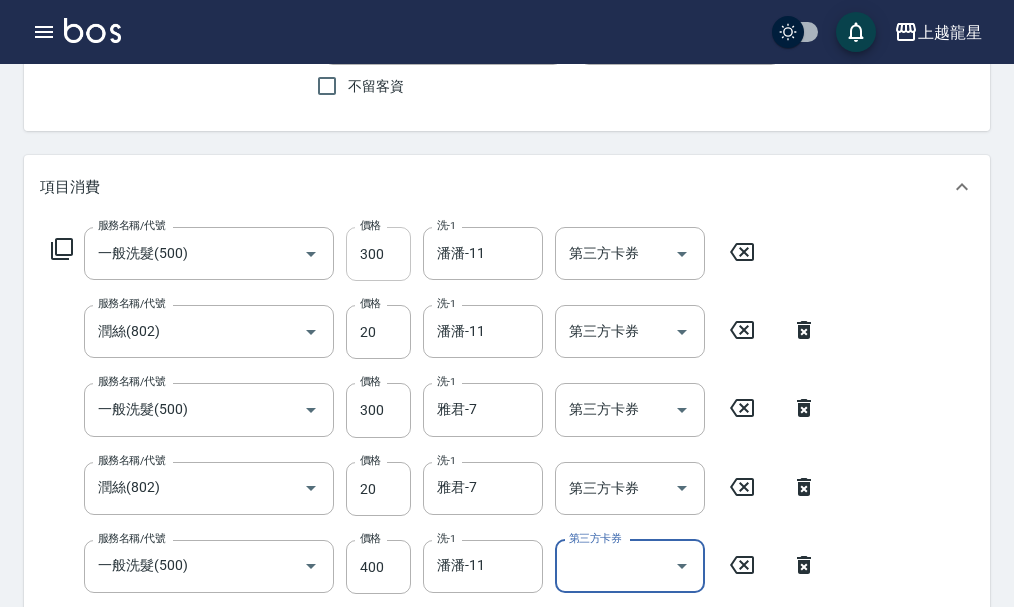 click on "300" at bounding box center [378, 254] 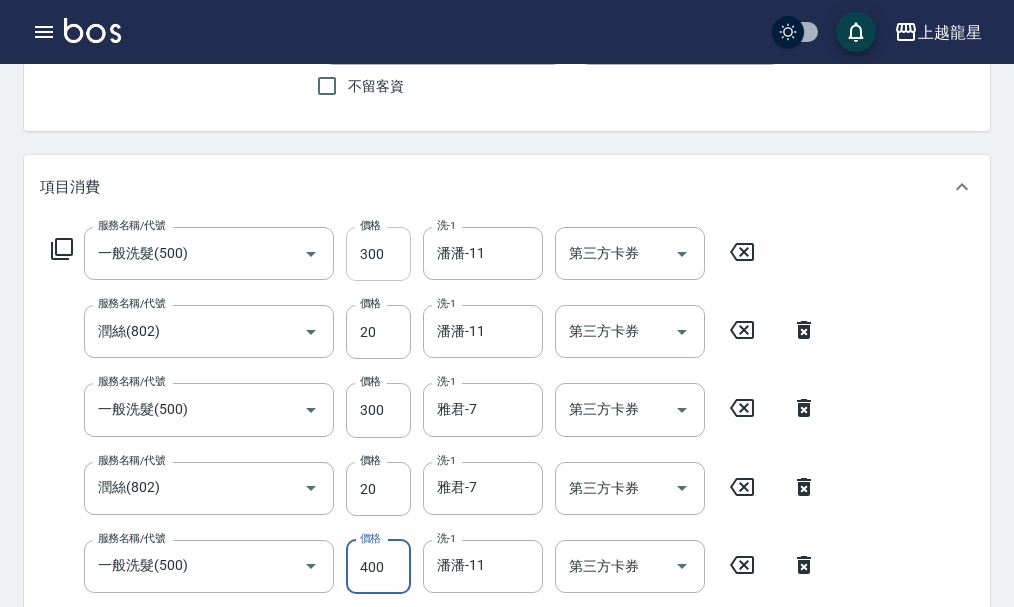 scroll, scrollTop: 175, scrollLeft: 0, axis: vertical 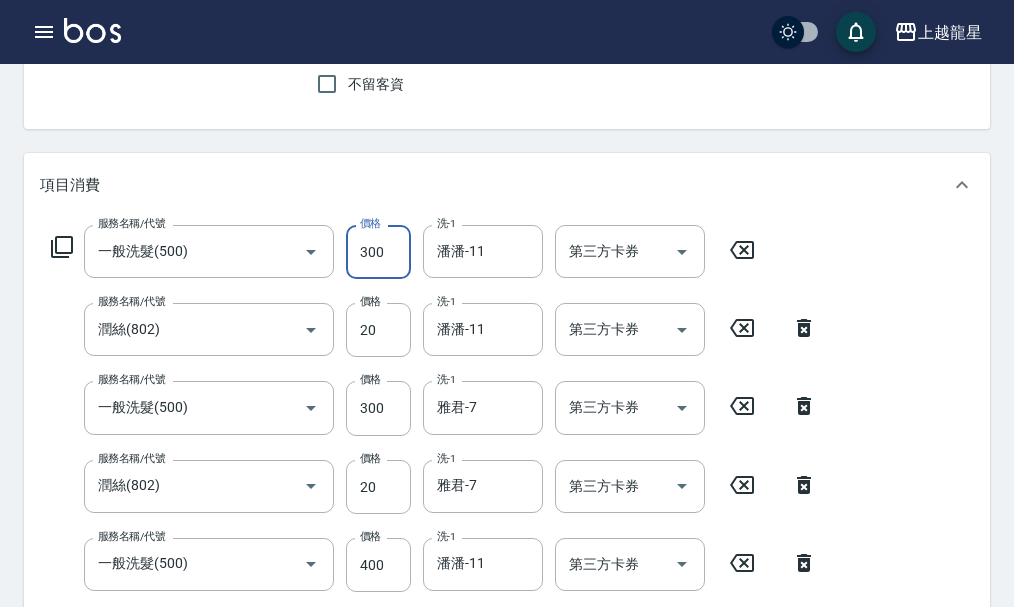 click on "300" at bounding box center [378, 252] 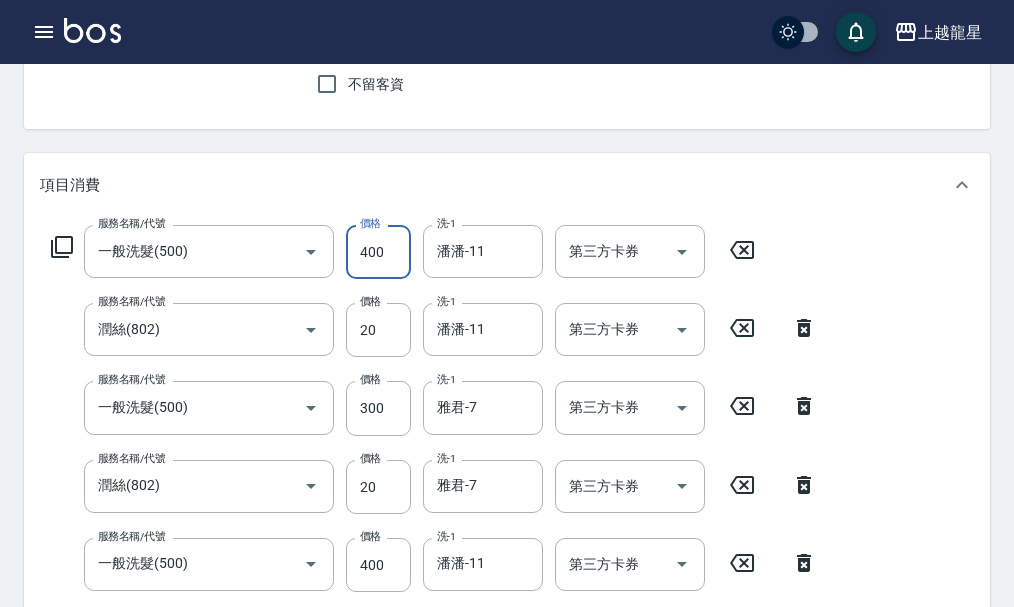 type on "400" 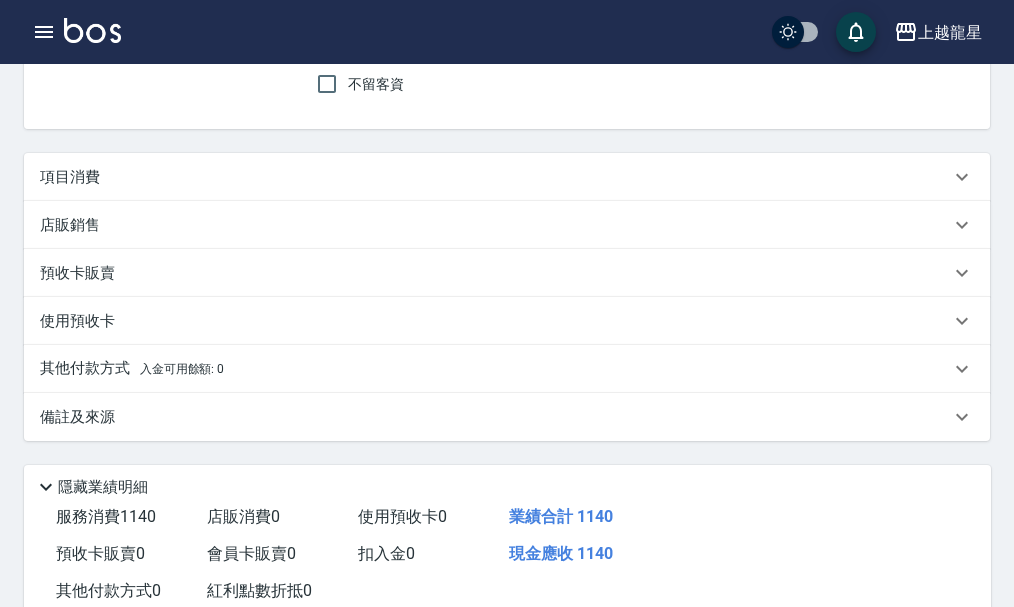 click on "項目消費" at bounding box center (495, 177) 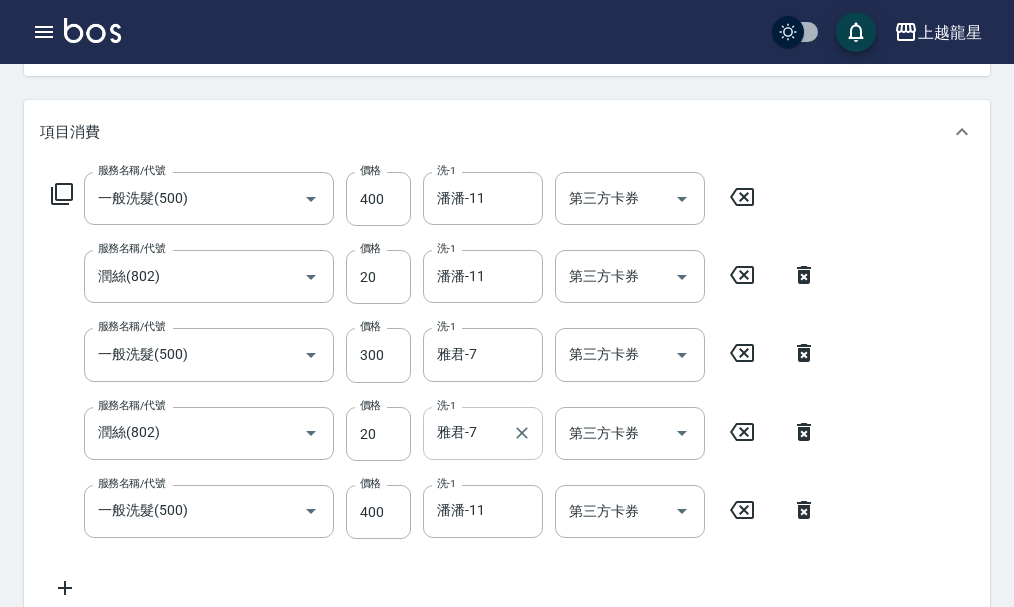 scroll, scrollTop: 275, scrollLeft: 0, axis: vertical 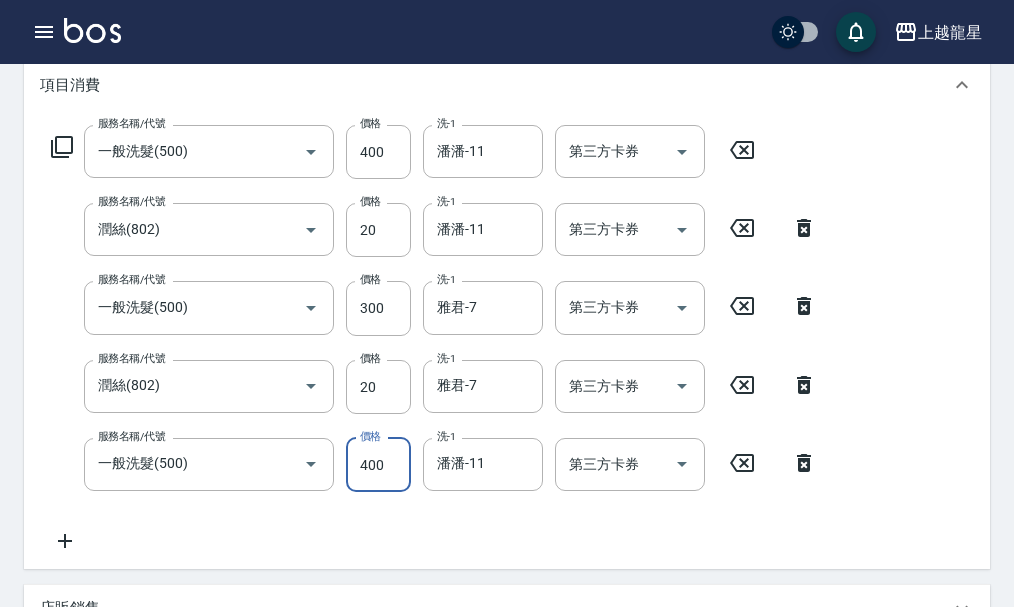 click on "400" at bounding box center [378, 465] 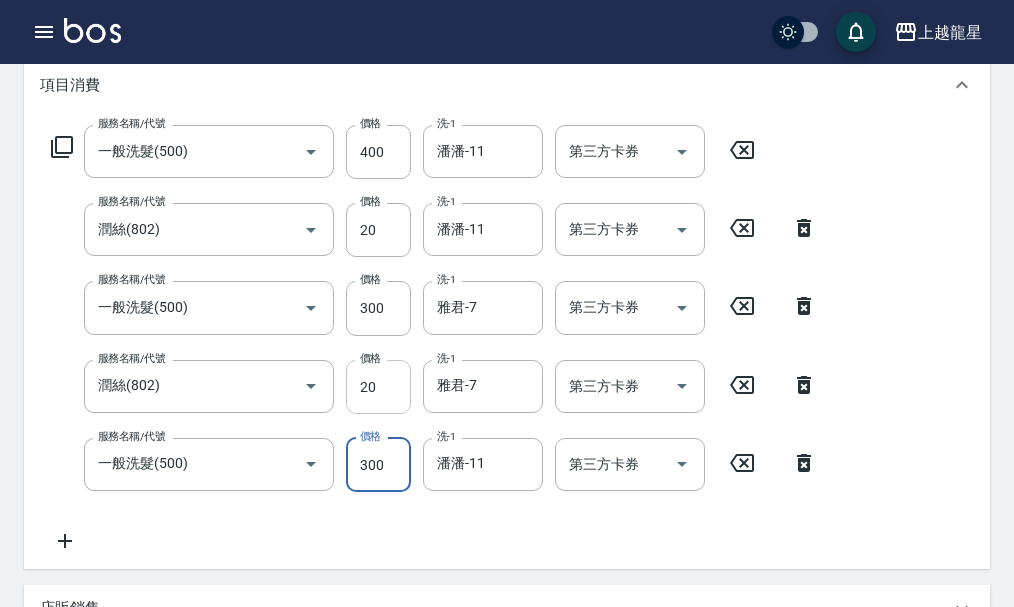 type on "300" 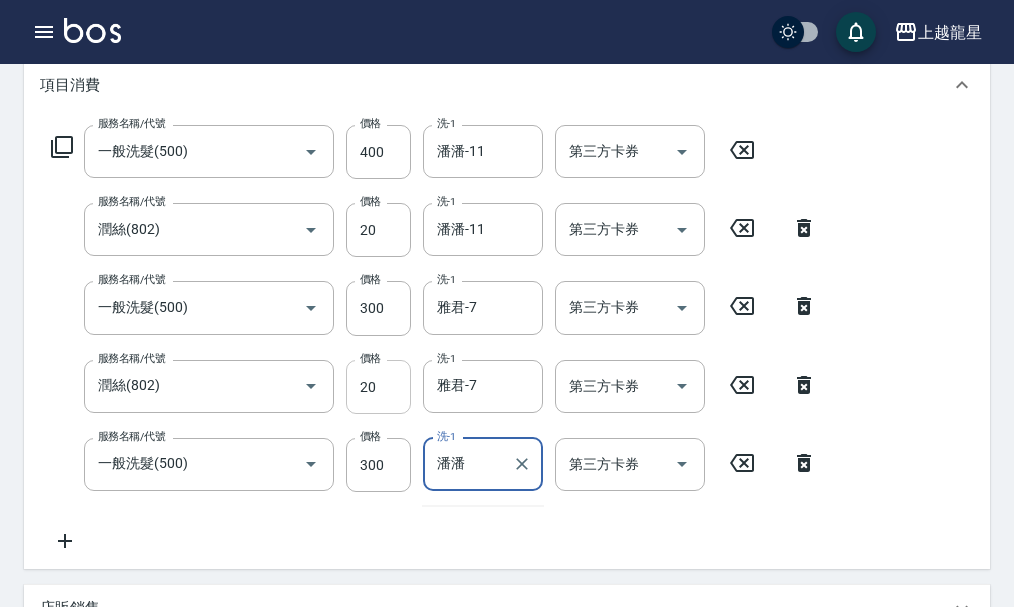 type on "潘" 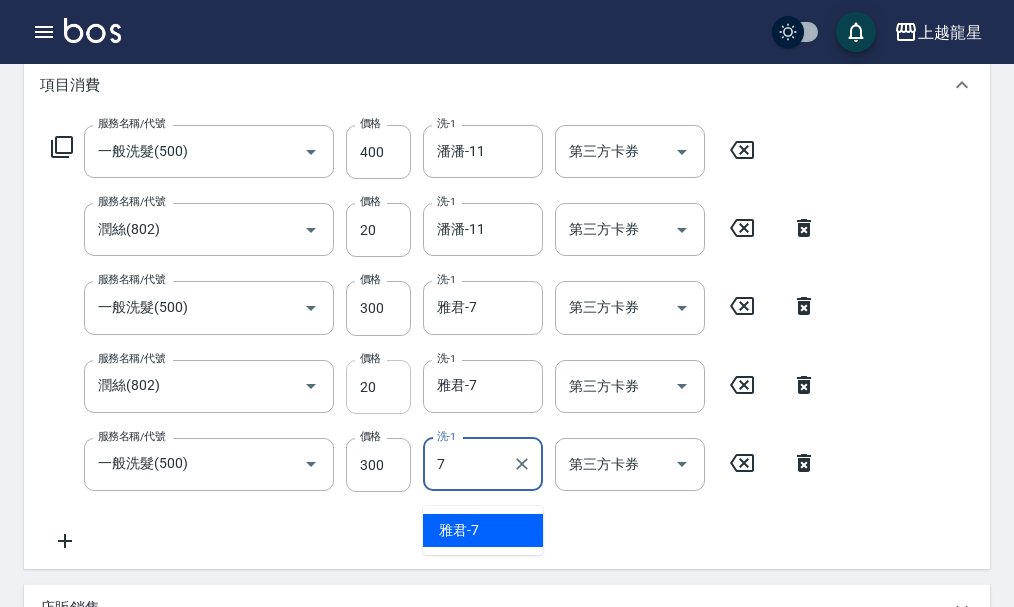 type on "雅君-7" 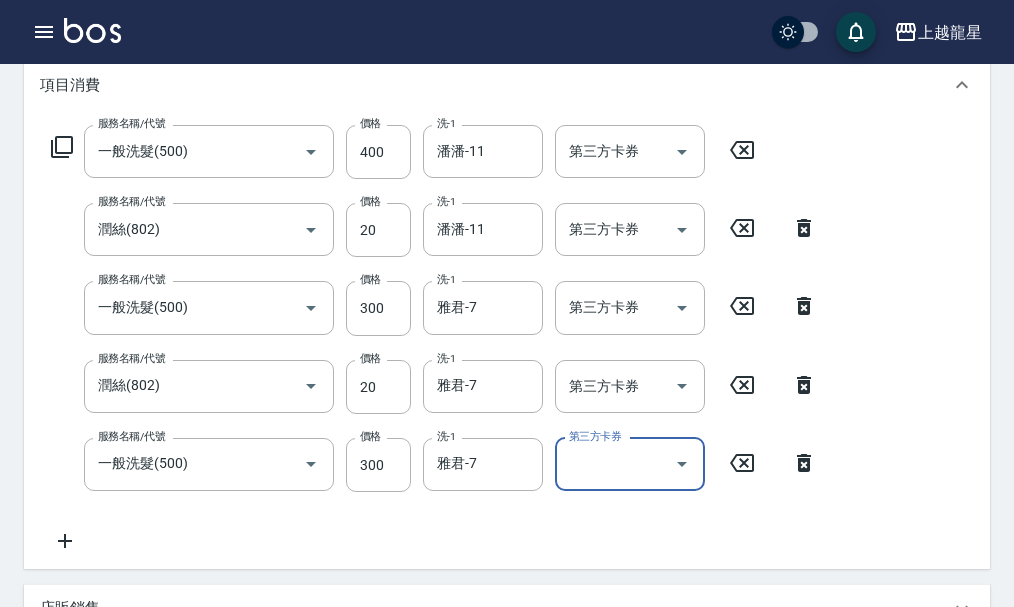 click 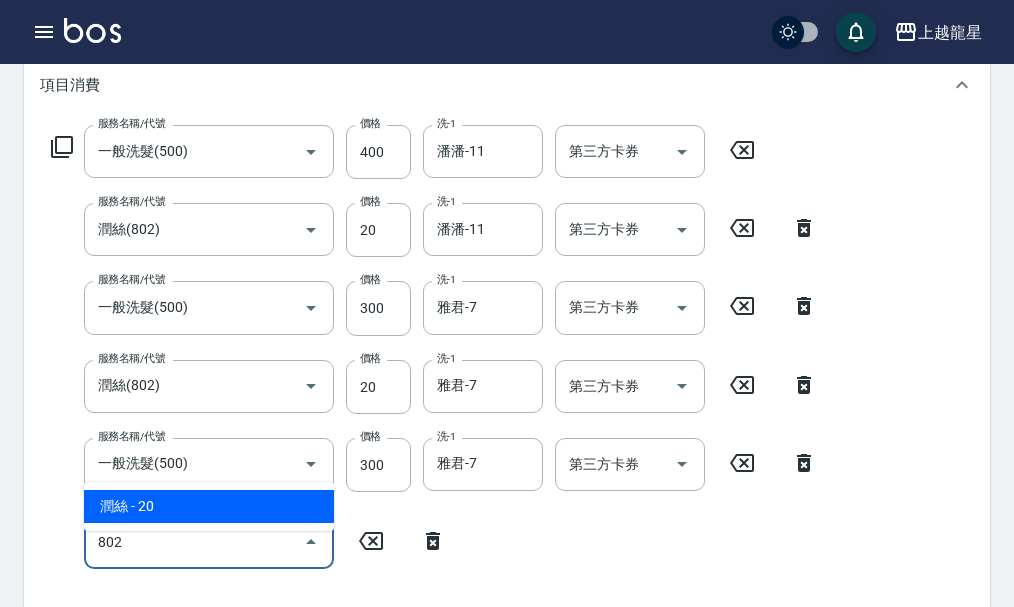 type on "潤絲(802)" 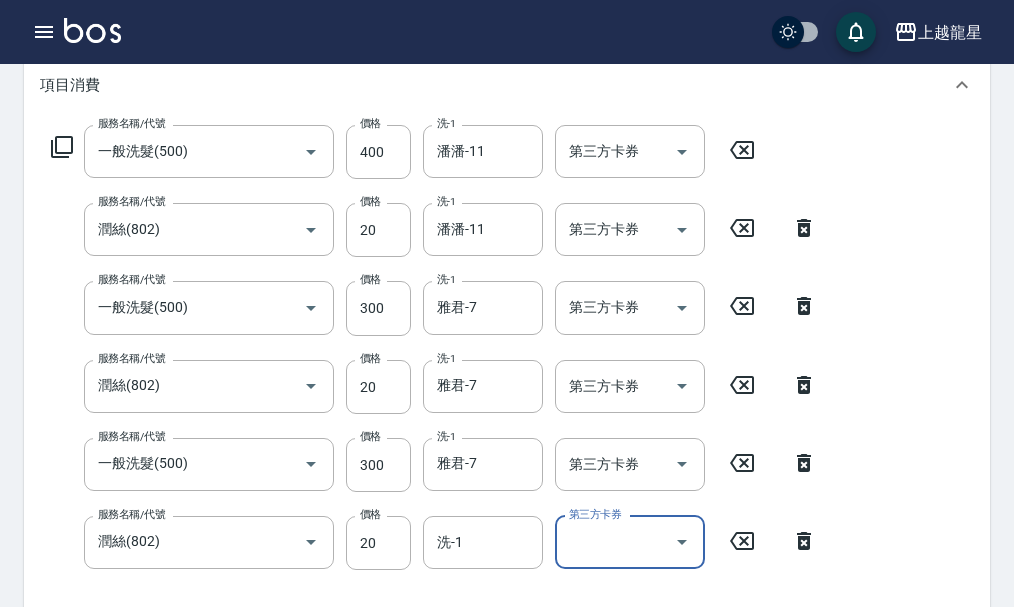 click on "服務名稱/代號 一般洗髮(500) 服務名稱/代號 價格 400 價格 洗-1 潘潘-11 洗-1 第三方卡券 第三方卡券 服務名稱/代號 潤絲(802) 服務名稱/代號 價格 20 價格 洗-1 潘潘-11 洗-1 第三方卡券 第三方卡券 服務名稱/代號 一般洗髮(500) 服務名稱/代號 價格 300 價格 洗-1 雅君-7 洗-1 第三方卡券 第三方卡券 服務名稱/代號 潤絲(802) 服務名稱/代號 價格 20 價格 洗-1 雅君-7 洗-1 第三方卡券 第三方卡券 服務名稱/代號 一般洗髮(500) 服務名稱/代號 價格 300 價格 洗-1 雅君-7 洗-1 第三方卡券 第三方卡券 服務名稱/代號 潤絲(802) 服務名稱/代號 價格 20 價格 洗-1 洗-1 第三方卡券 第三方卡券" at bounding box center (434, 378) 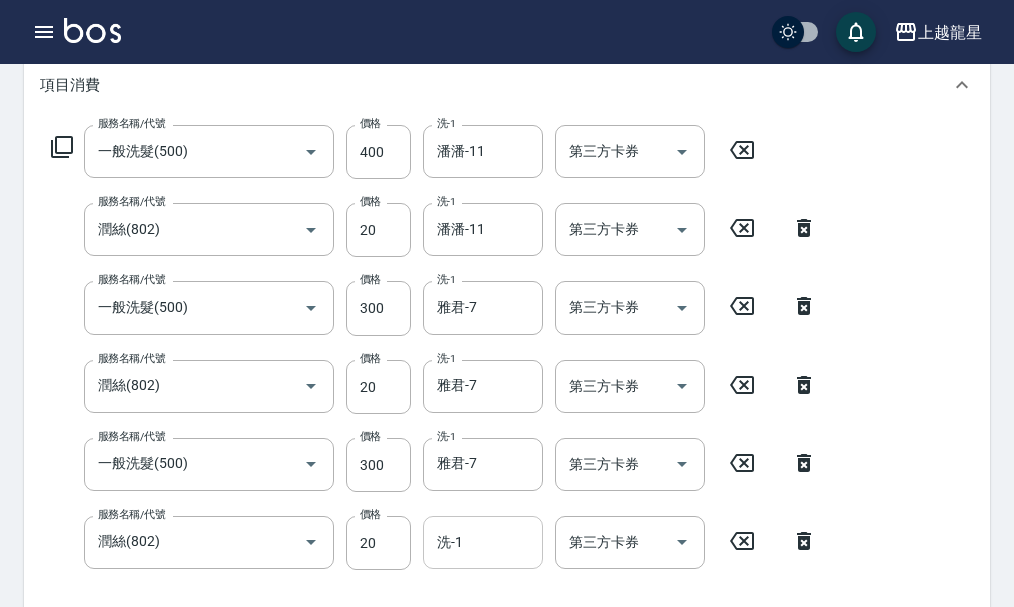 click on "洗-1" at bounding box center [483, 542] 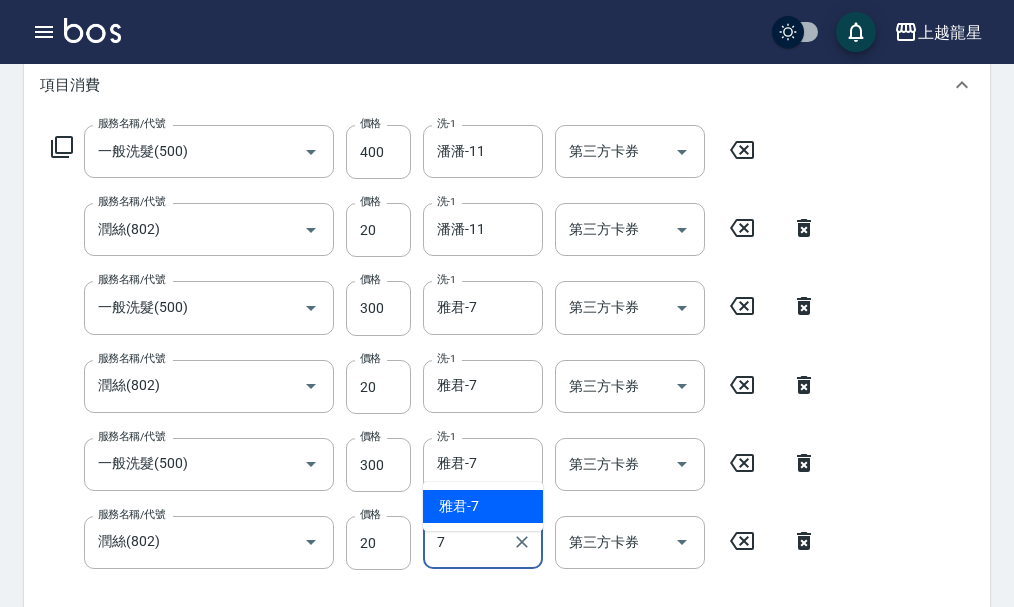 type on "雅君-7" 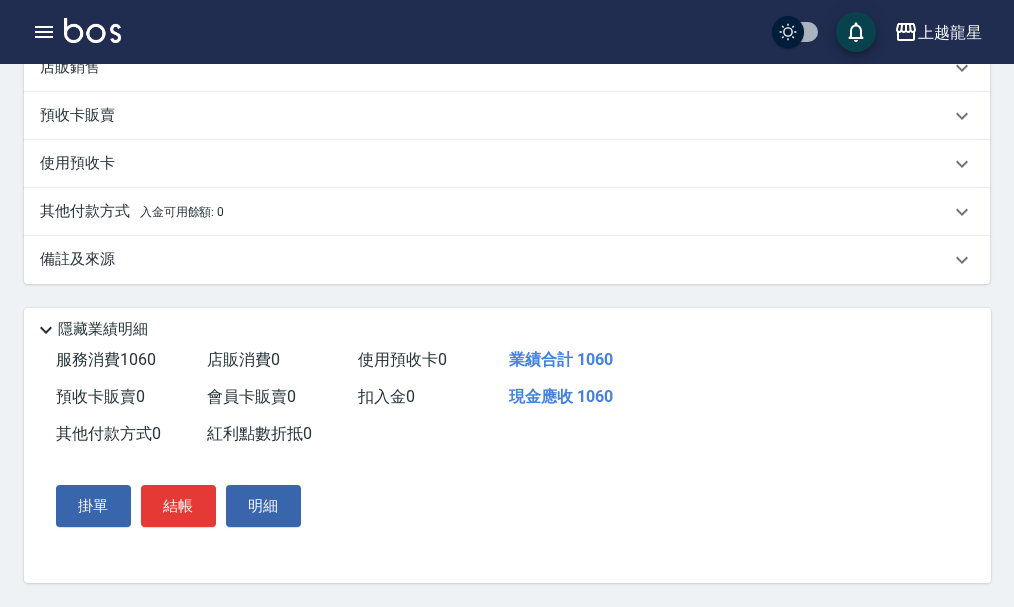scroll, scrollTop: 918, scrollLeft: 0, axis: vertical 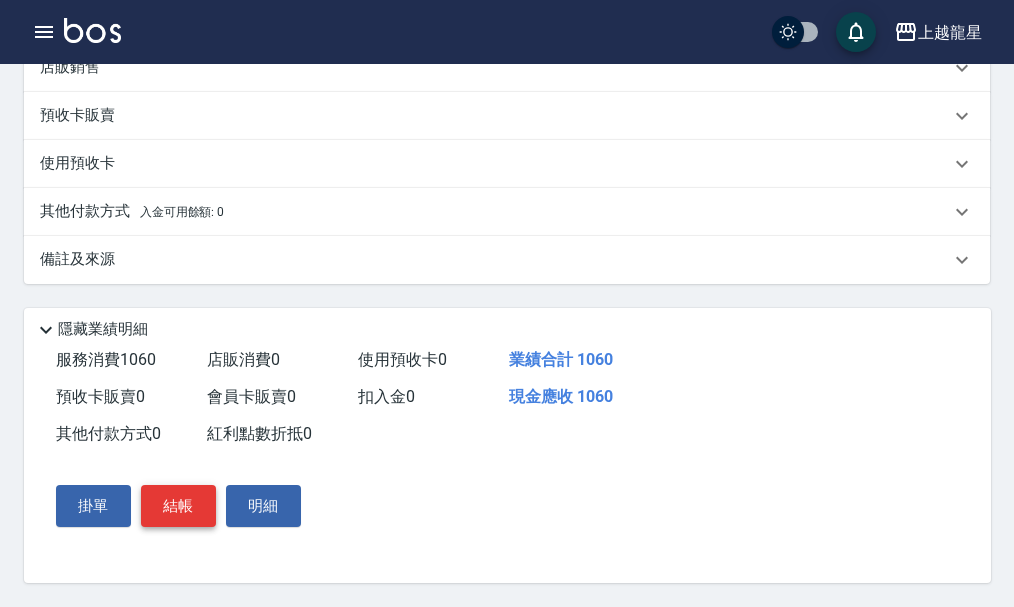 click on "結帳" at bounding box center [178, 506] 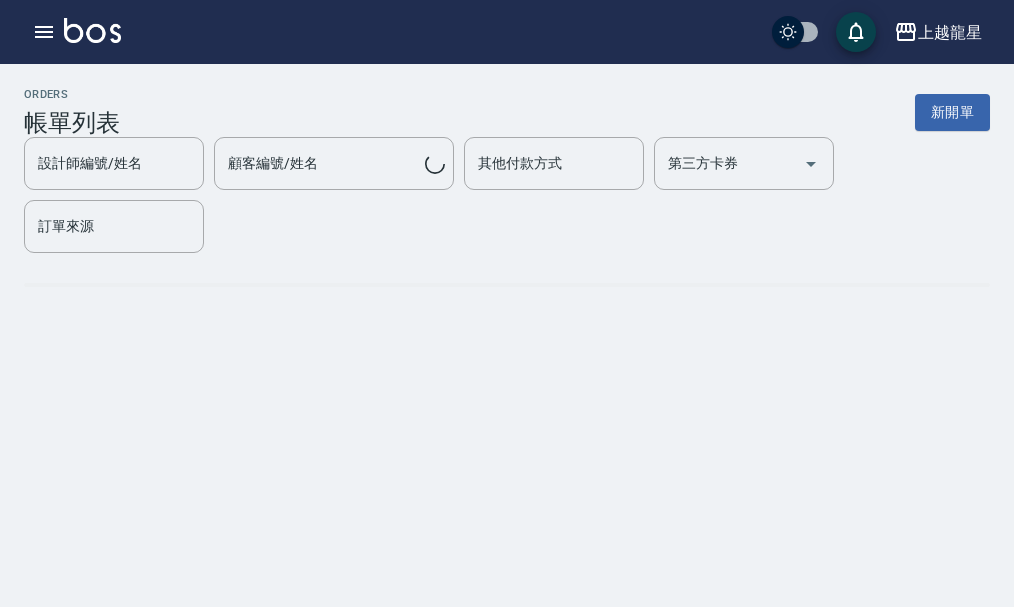 scroll, scrollTop: 0, scrollLeft: 0, axis: both 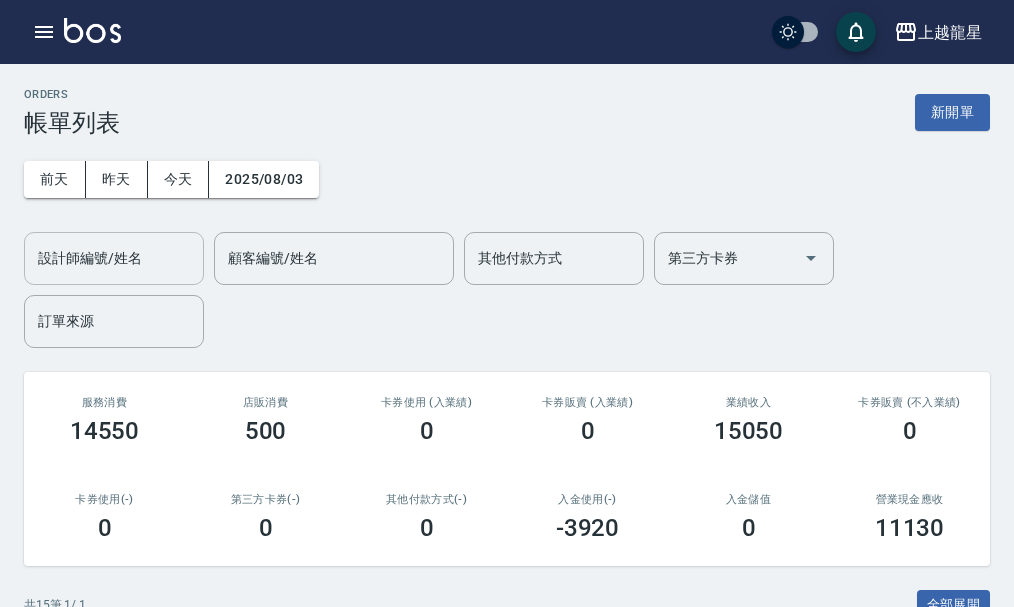 click on "設計師編號/姓名" at bounding box center [114, 258] 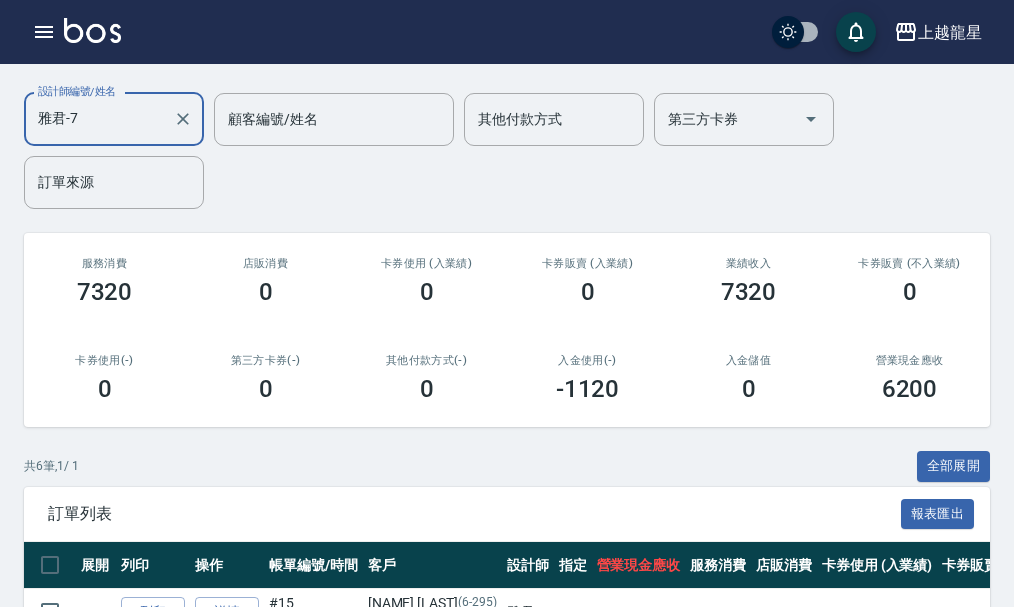 scroll, scrollTop: 0, scrollLeft: 0, axis: both 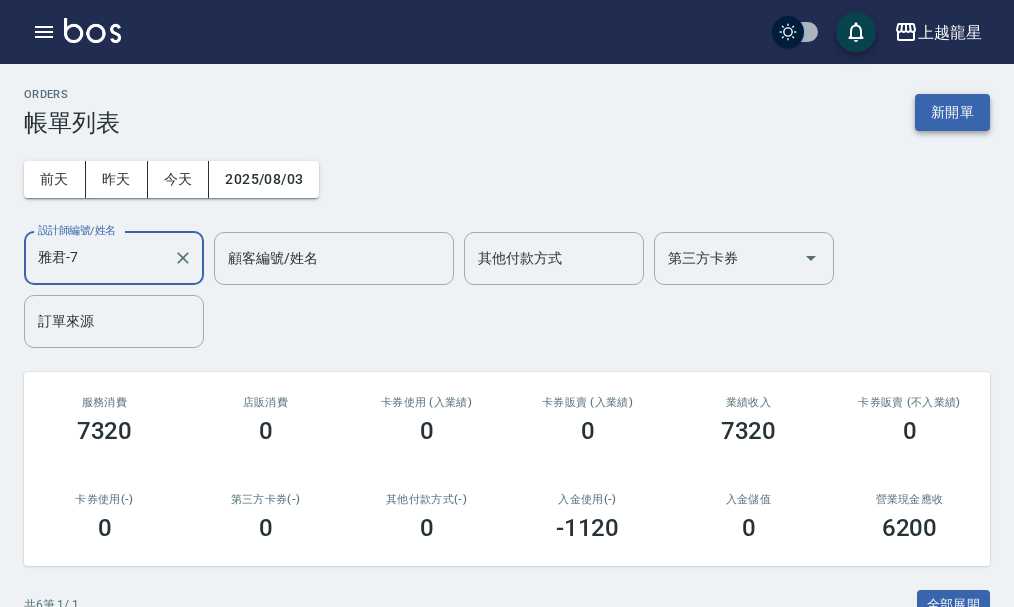 type on "雅君-7" 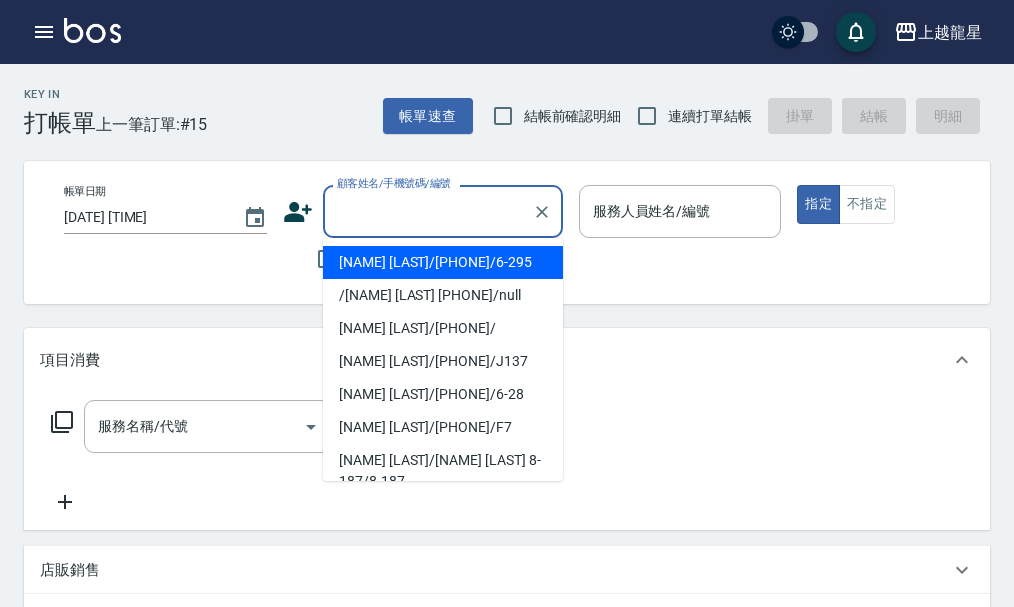 click on "顧客姓名/手機號碼/編號" at bounding box center [428, 211] 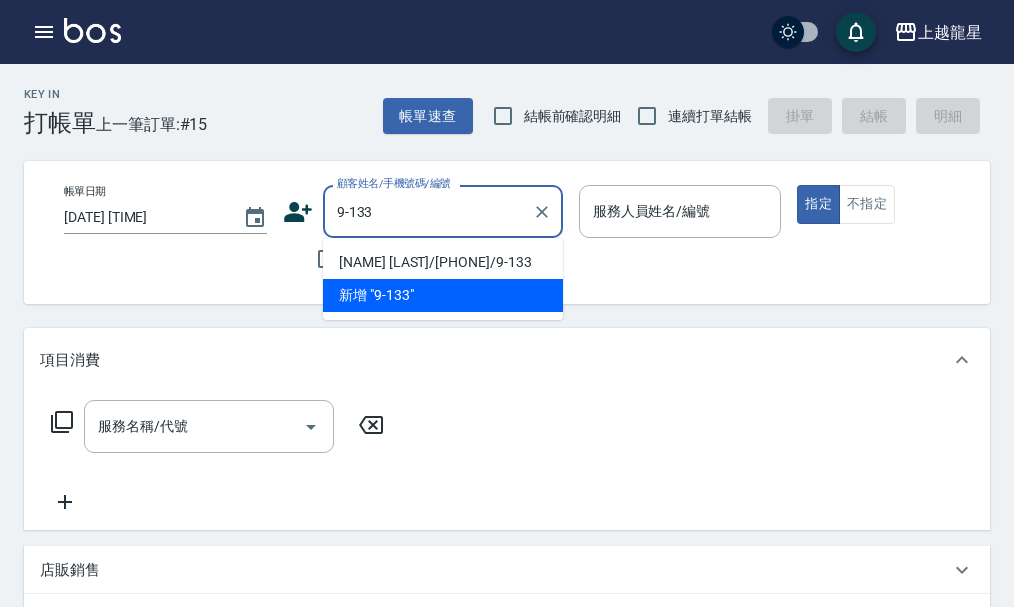 click on "[NAME] [LAST]/[PHONE]/9-133" at bounding box center (443, 262) 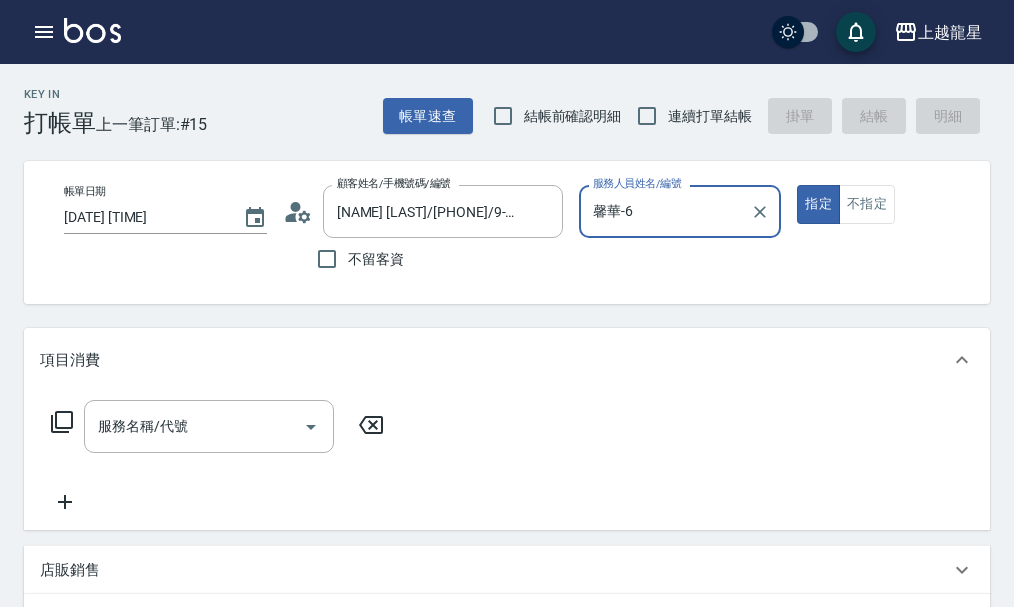 type on "馨華-6" 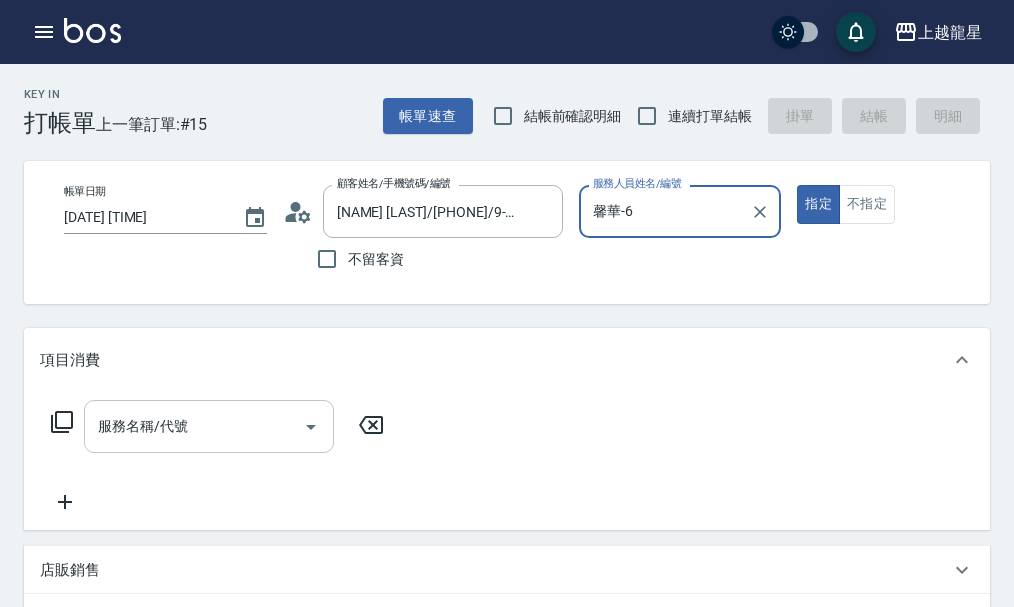 click on "服務名稱/代號" at bounding box center [194, 426] 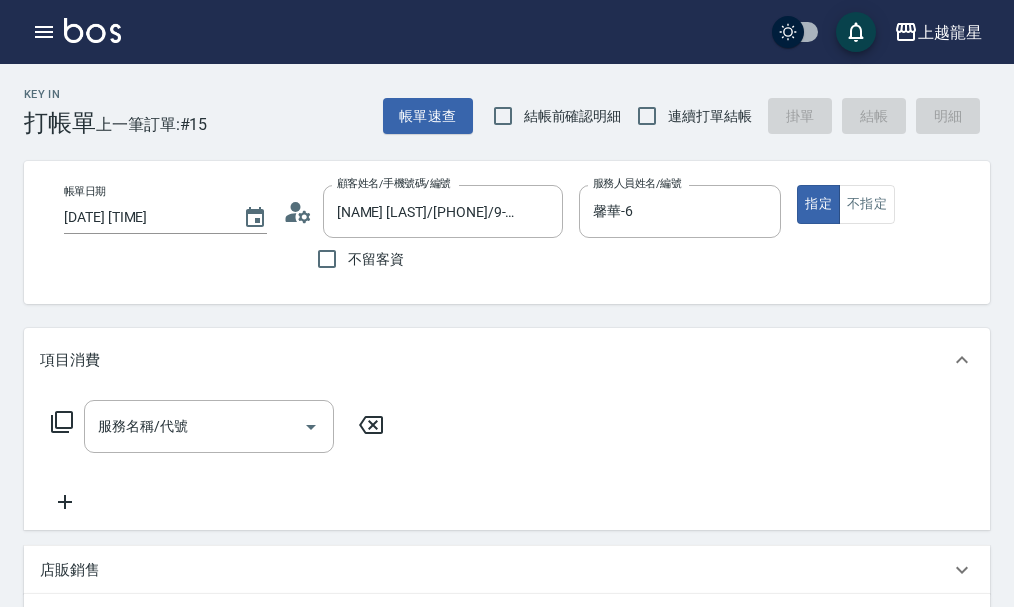 click 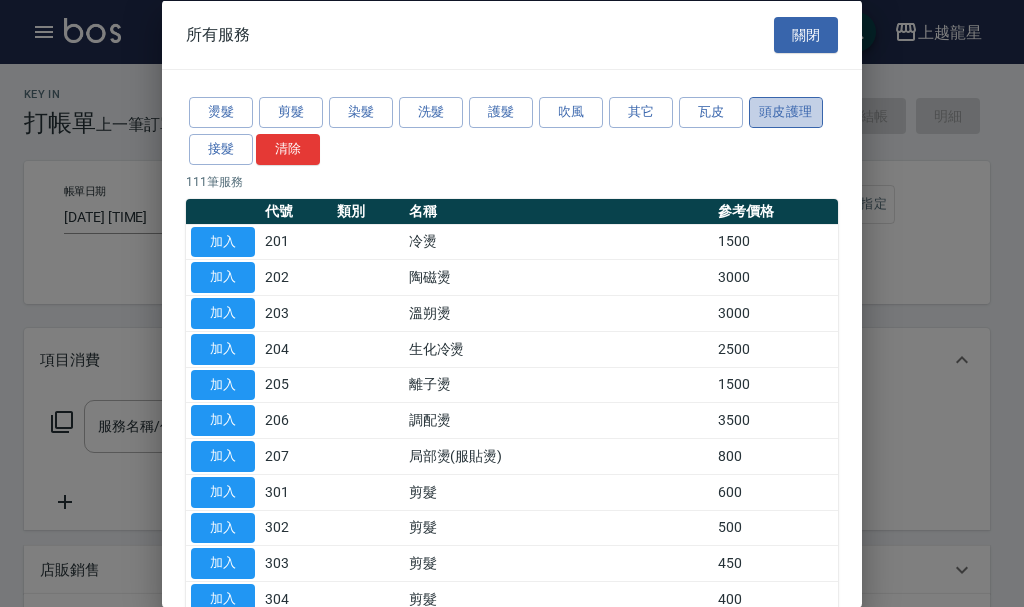 click on "頭皮護理" at bounding box center [786, 112] 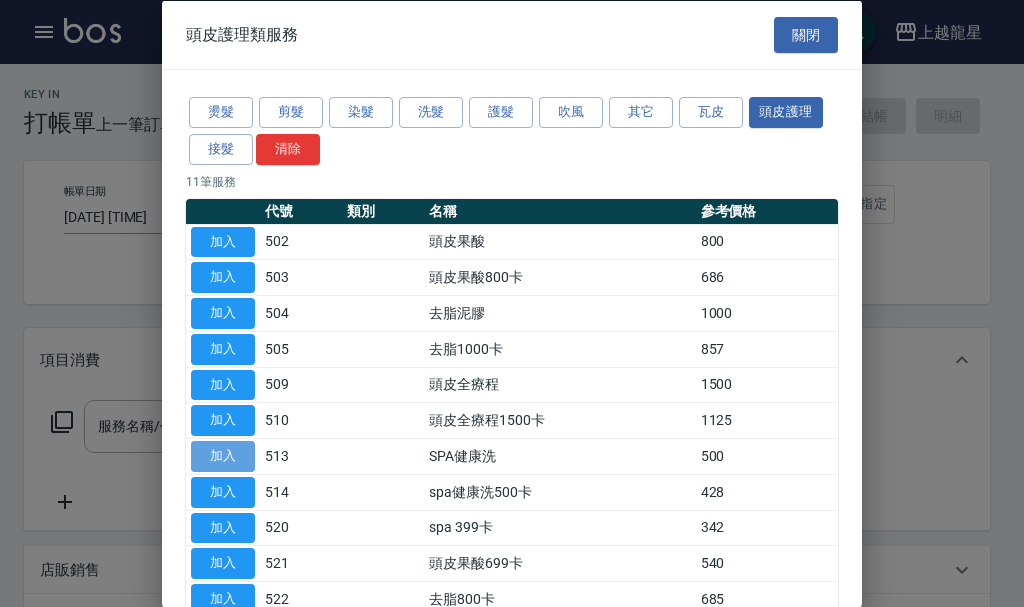 click on "加入" at bounding box center [223, 456] 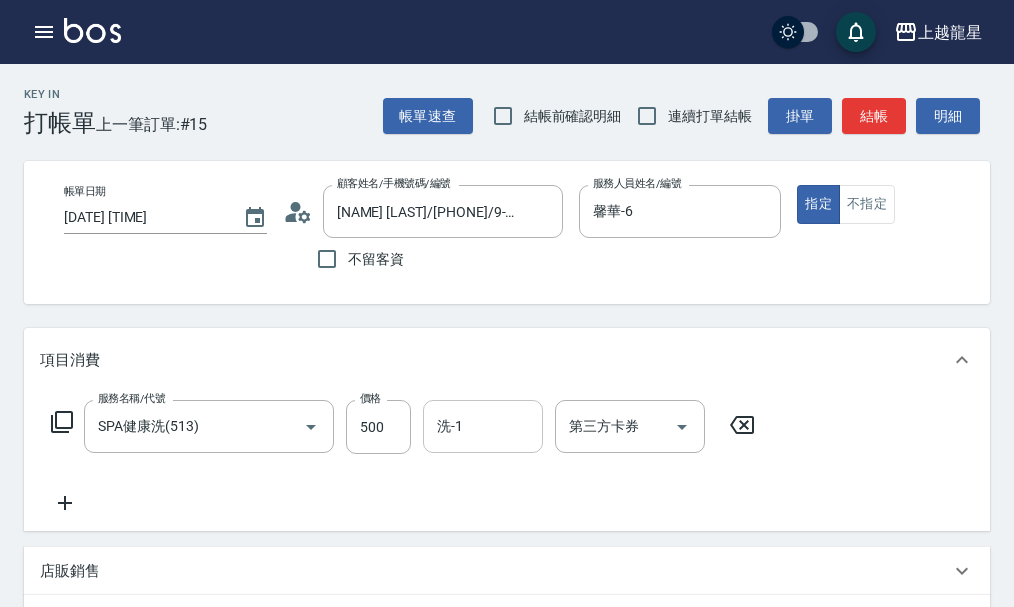 click on "洗-1" at bounding box center (483, 426) 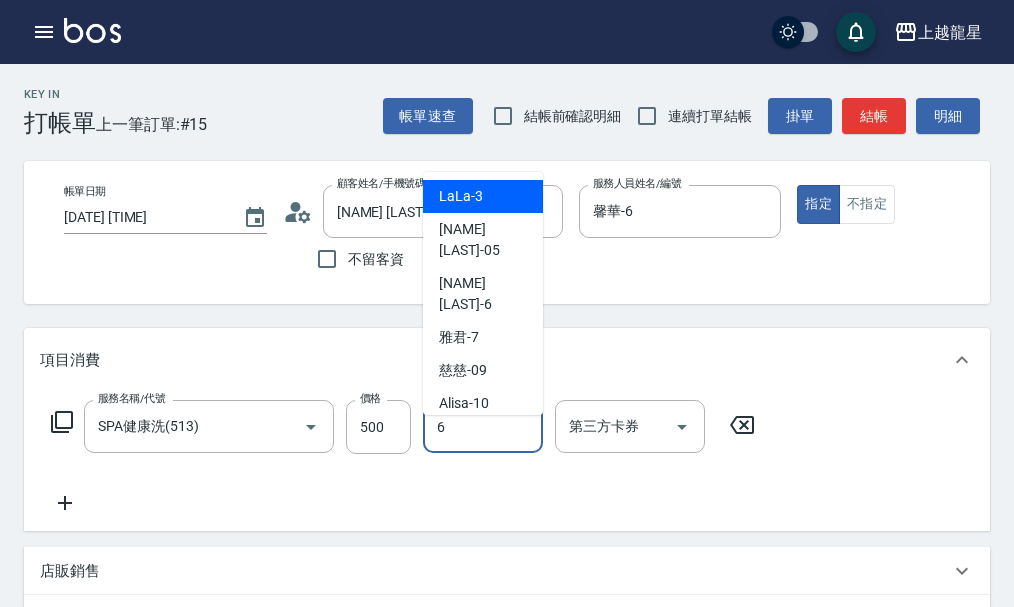 type on "馨華-6" 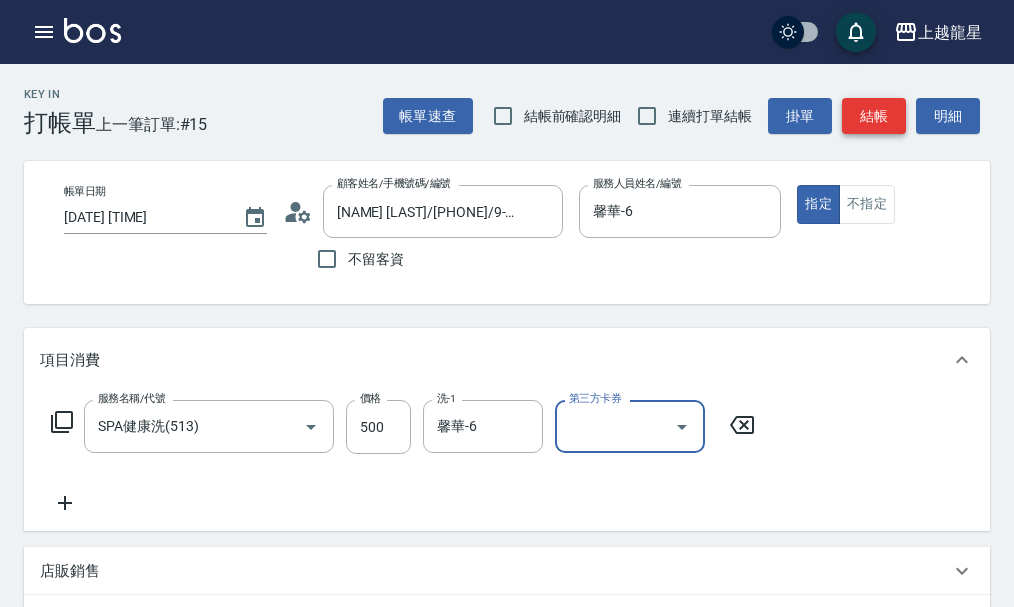 click on "結帳" at bounding box center [874, 116] 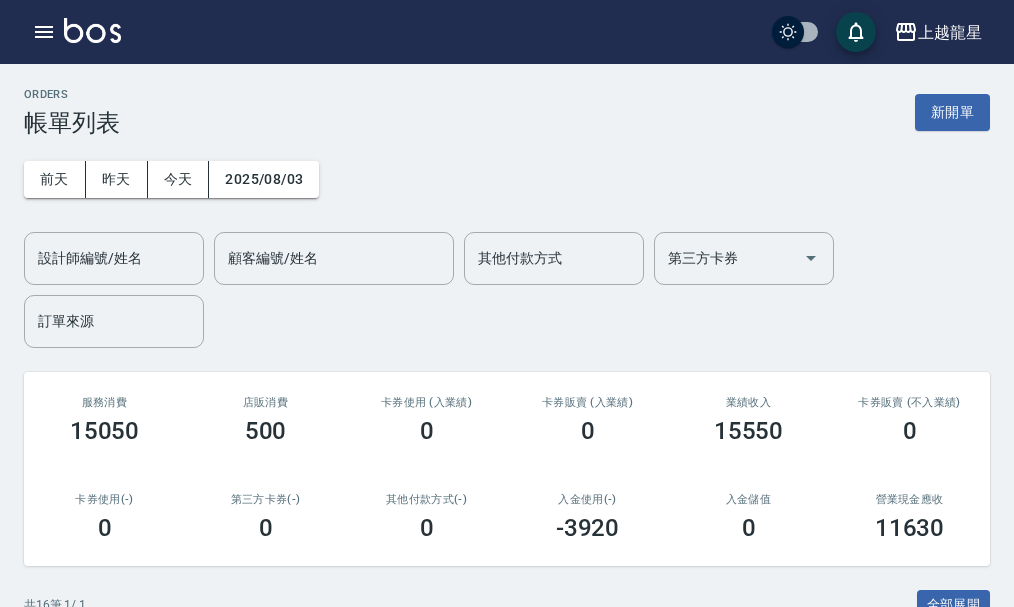 click at bounding box center [92, 30] 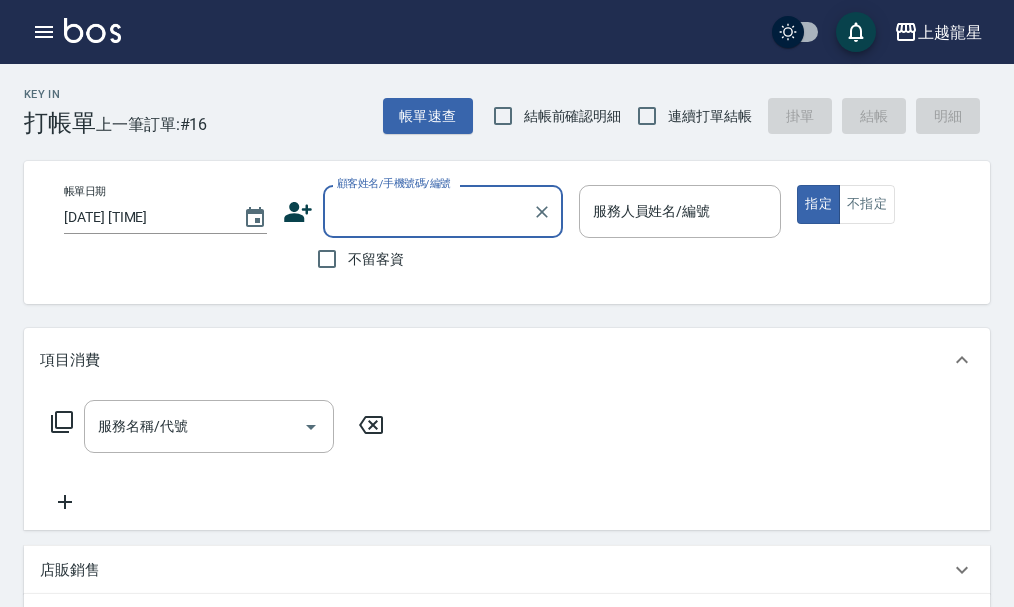 click on "顧客姓名/手機號碼/編號" at bounding box center [428, 211] 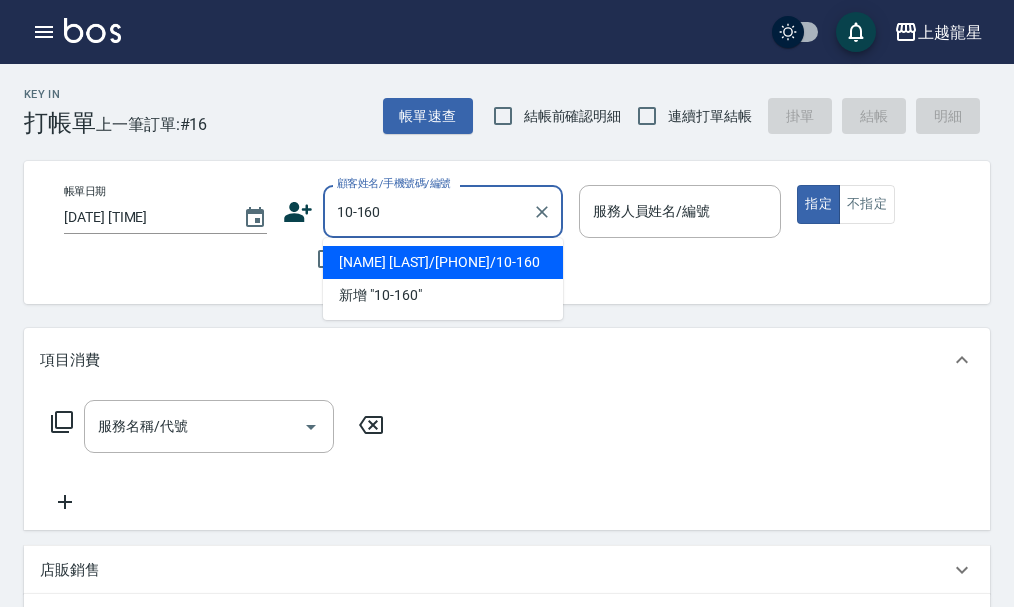 click on "[NAME] [LAST]/[PHONE]/10-160" at bounding box center (443, 262) 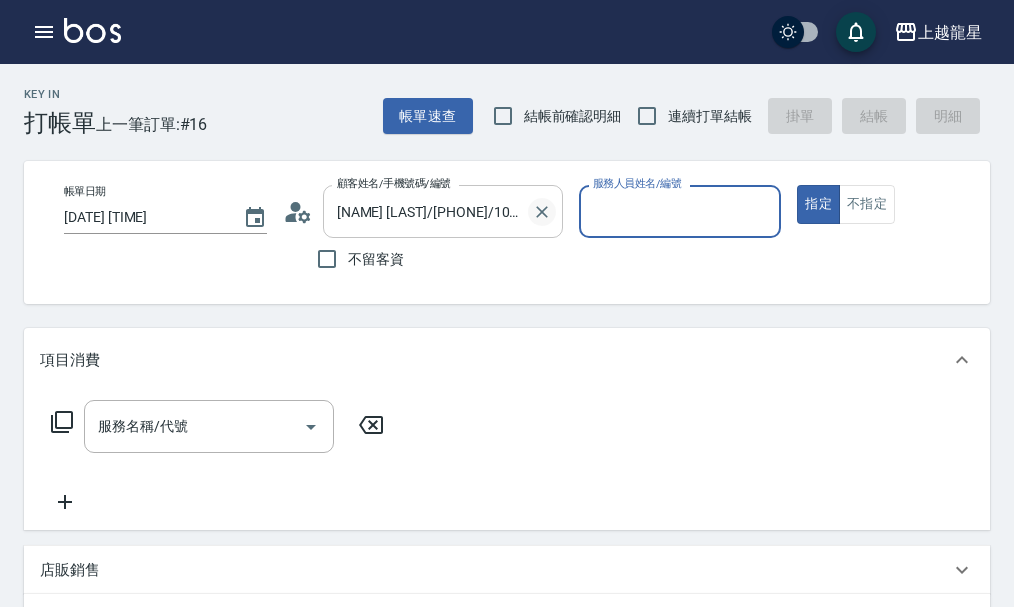 type on "LaLa-3" 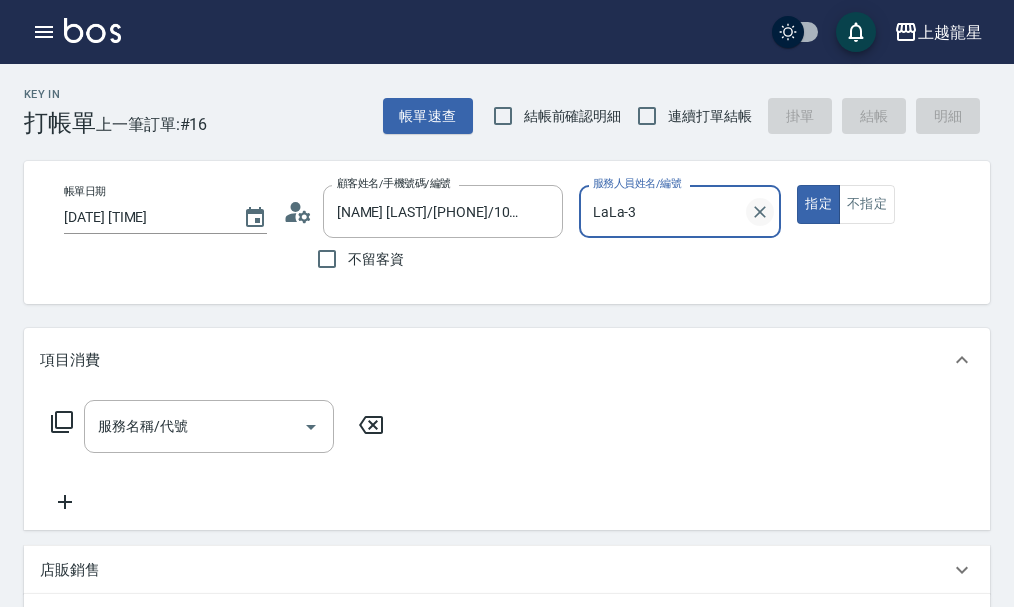 click 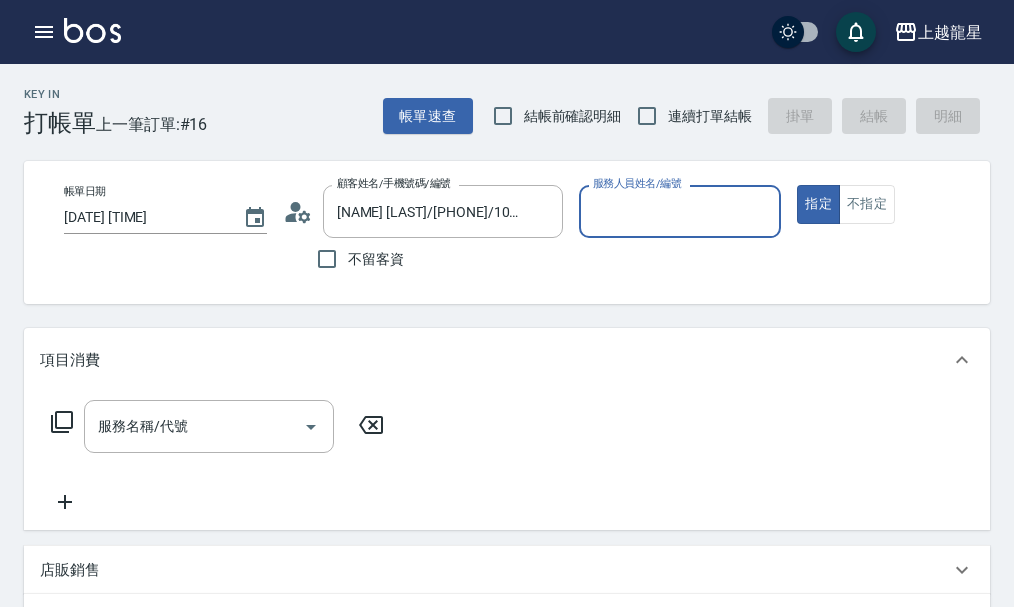click on "服務人員姓名/編號" at bounding box center [680, 211] 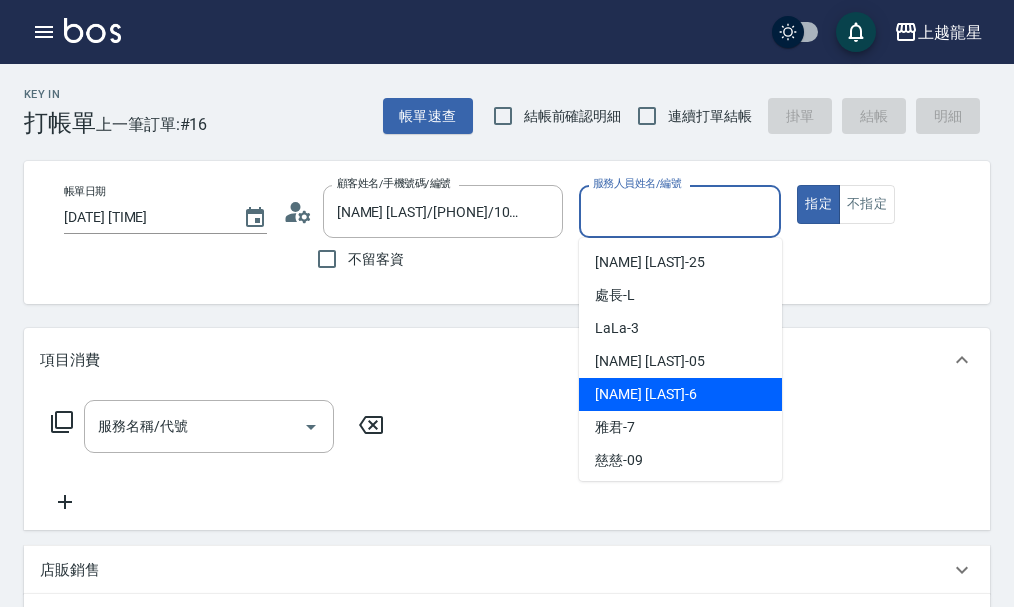 click on "馨華 -6" at bounding box center (680, 394) 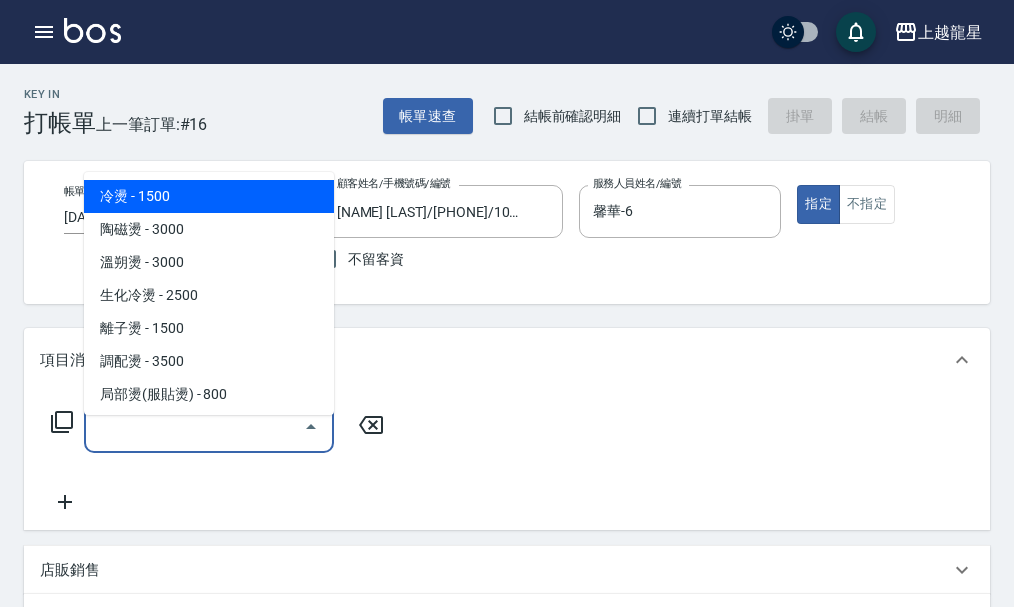 click on "服務名稱/代號" at bounding box center [194, 426] 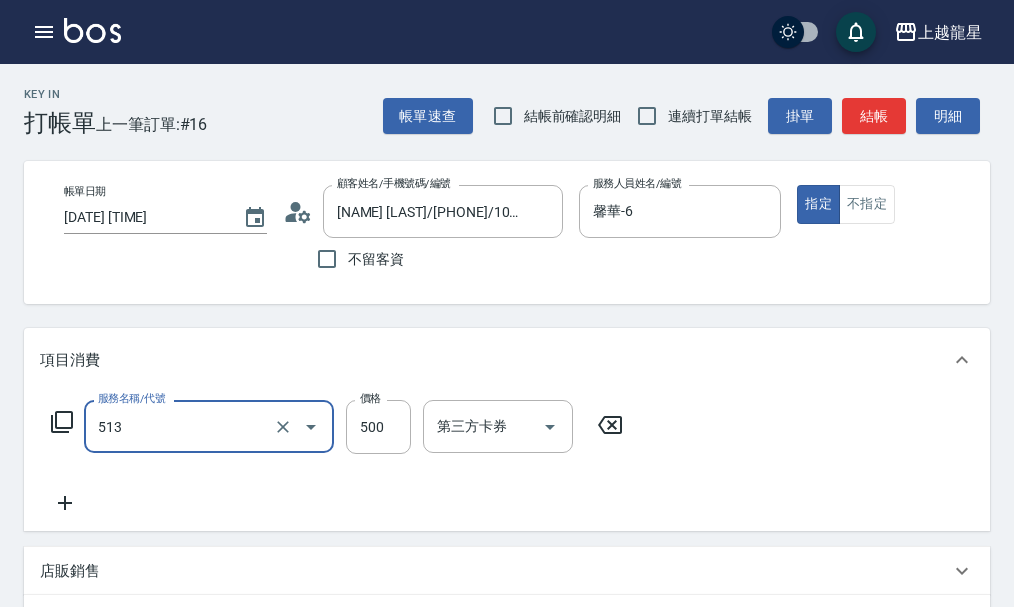 type on "SPA健康洗(513)" 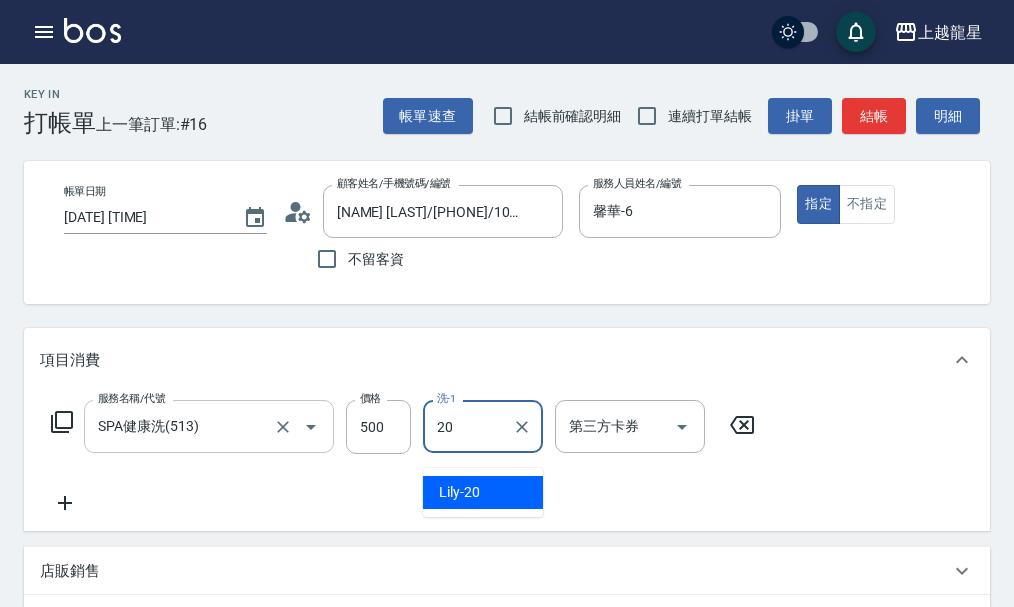 type on "Lily-20" 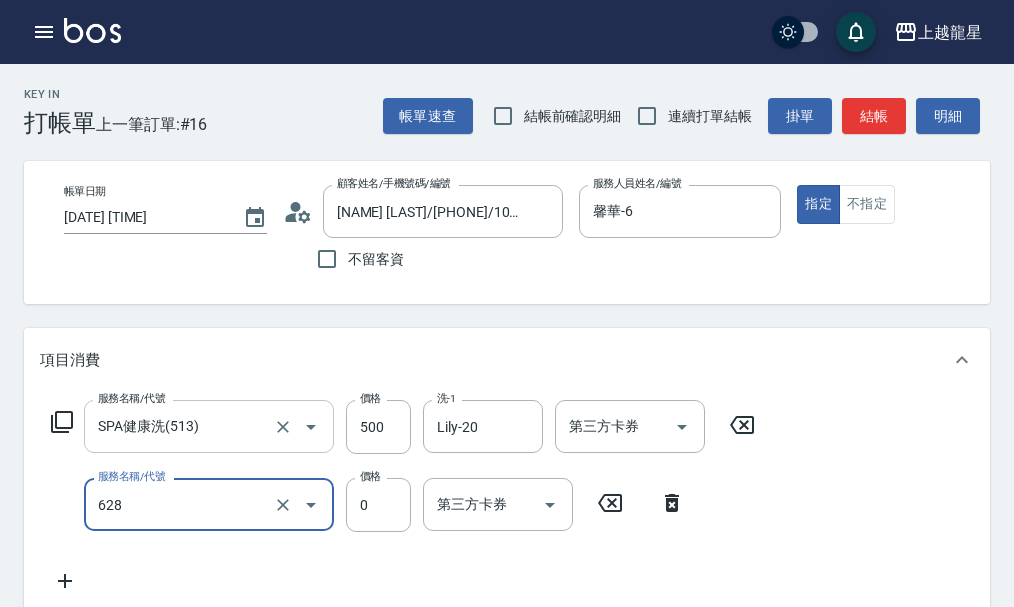 type on "1200以上護髮套卡(628)" 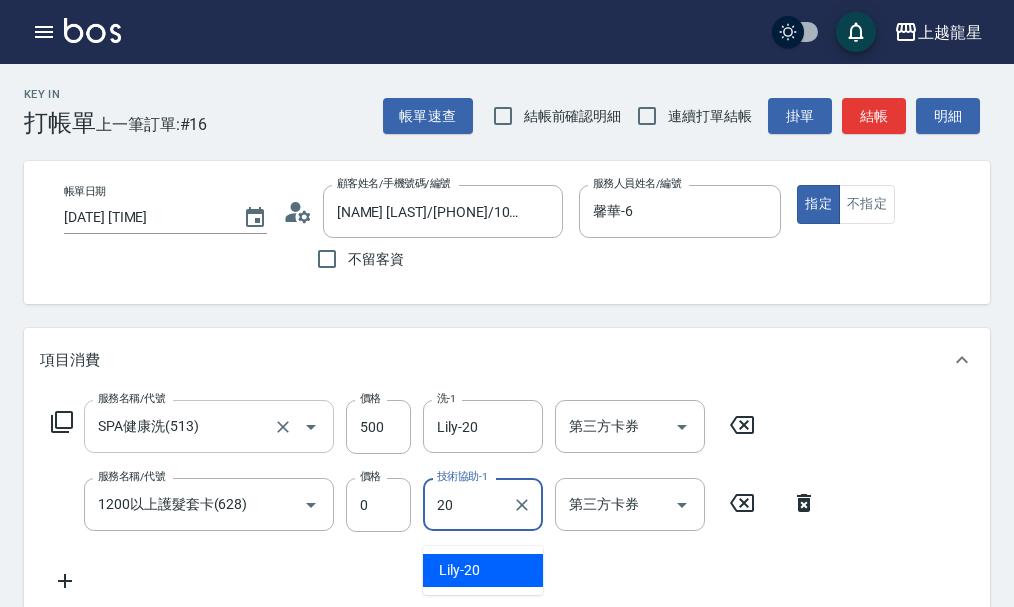 type on "Lily-20" 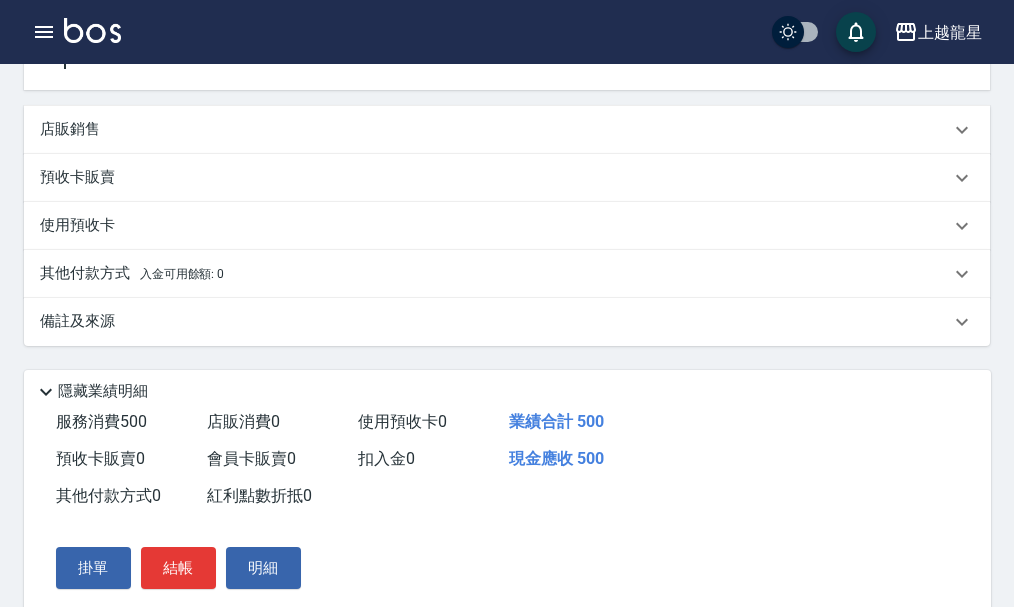 scroll, scrollTop: 683, scrollLeft: 0, axis: vertical 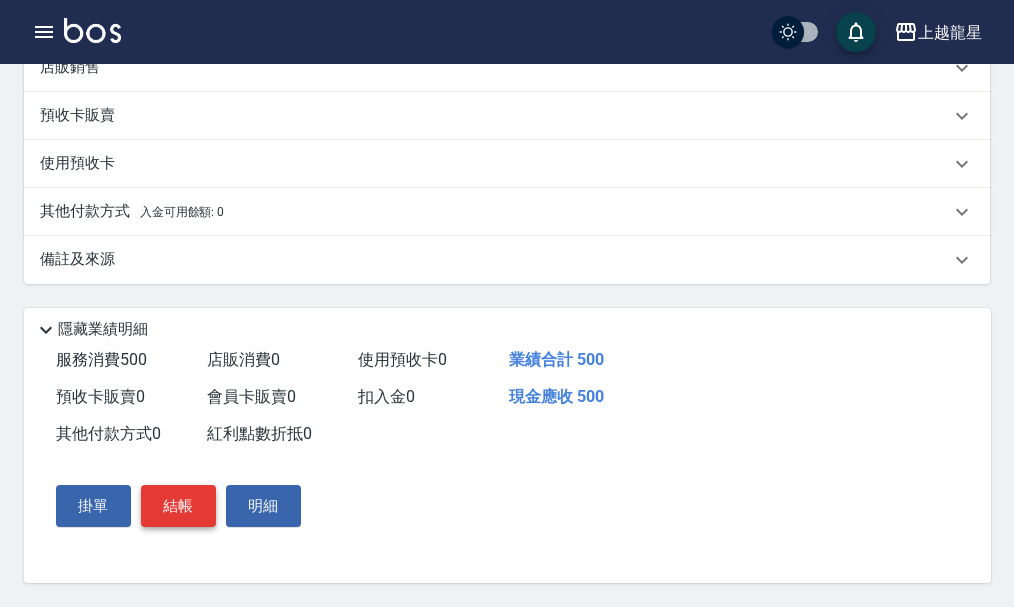 click on "結帳" at bounding box center [178, 506] 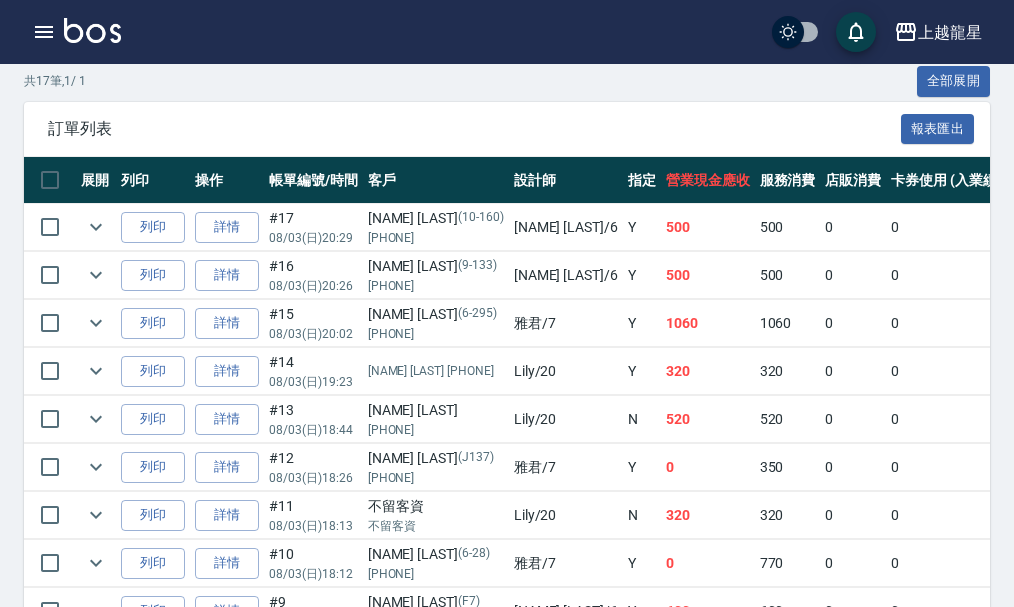 scroll, scrollTop: 600, scrollLeft: 0, axis: vertical 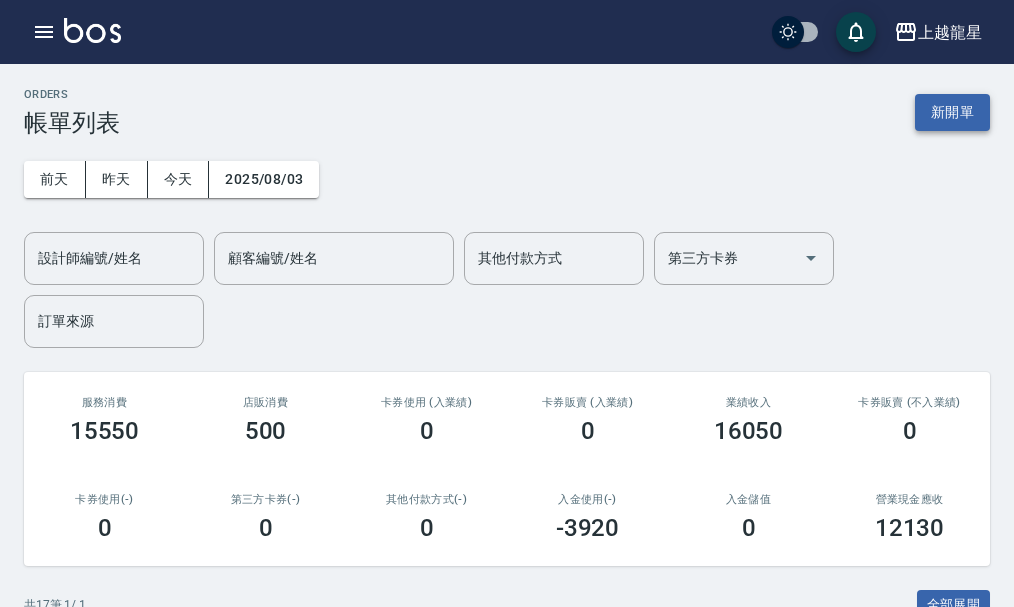 click on "新開單" at bounding box center (952, 112) 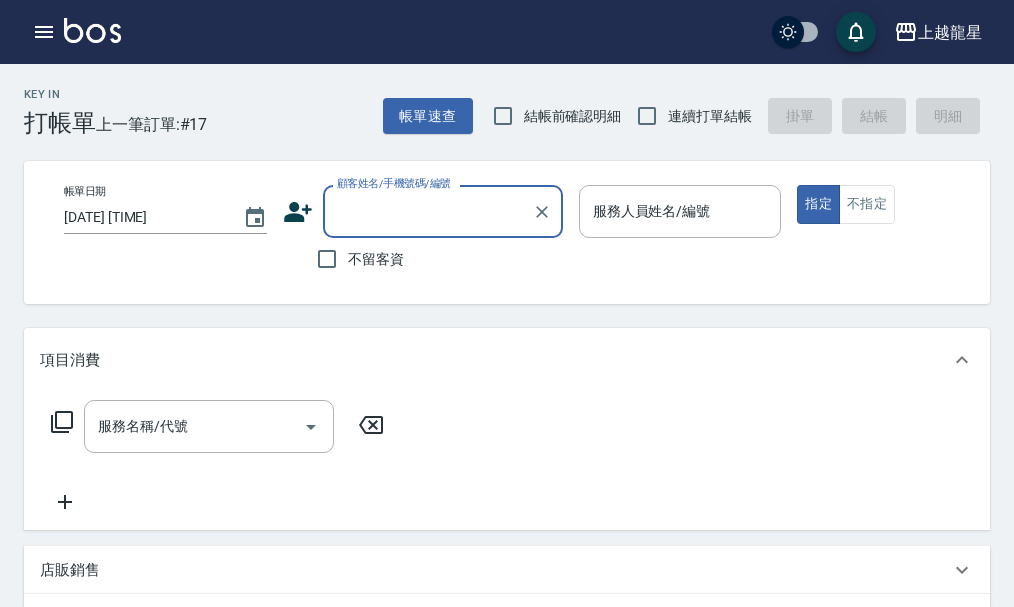 click on "不留客資" at bounding box center (376, 259) 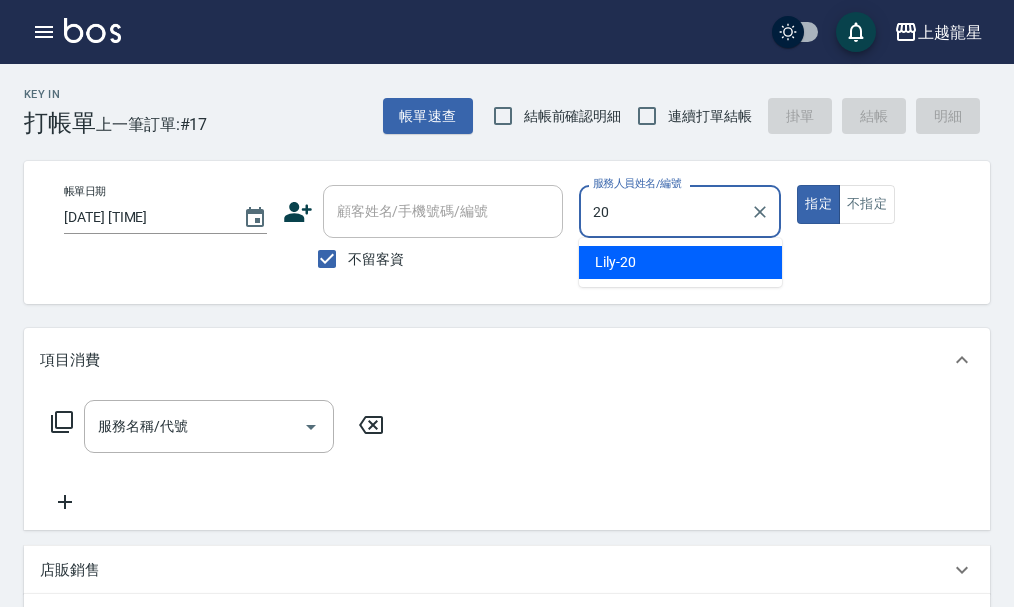 type on "Lily-20" 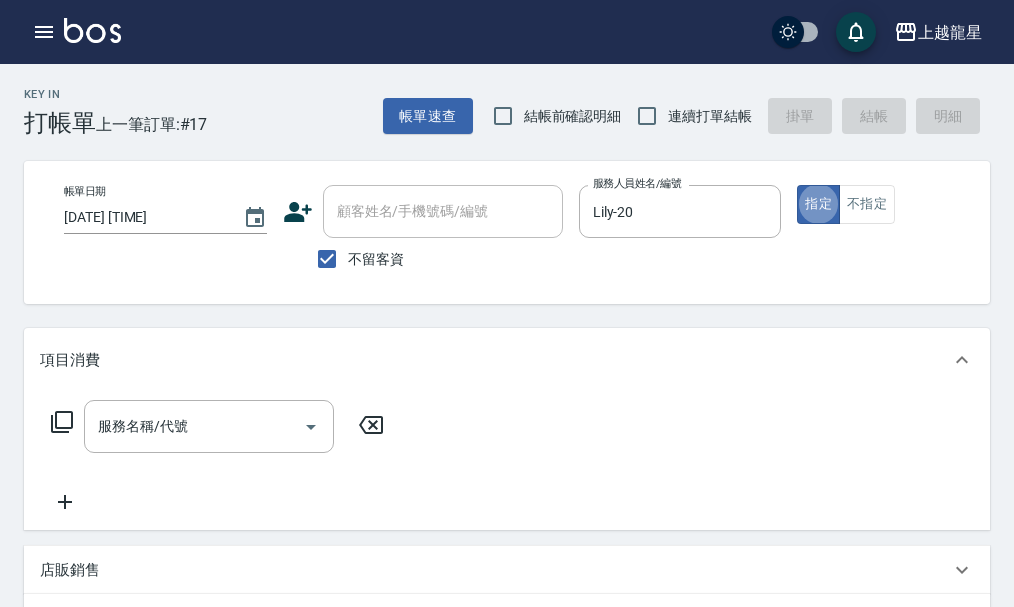 type on "true" 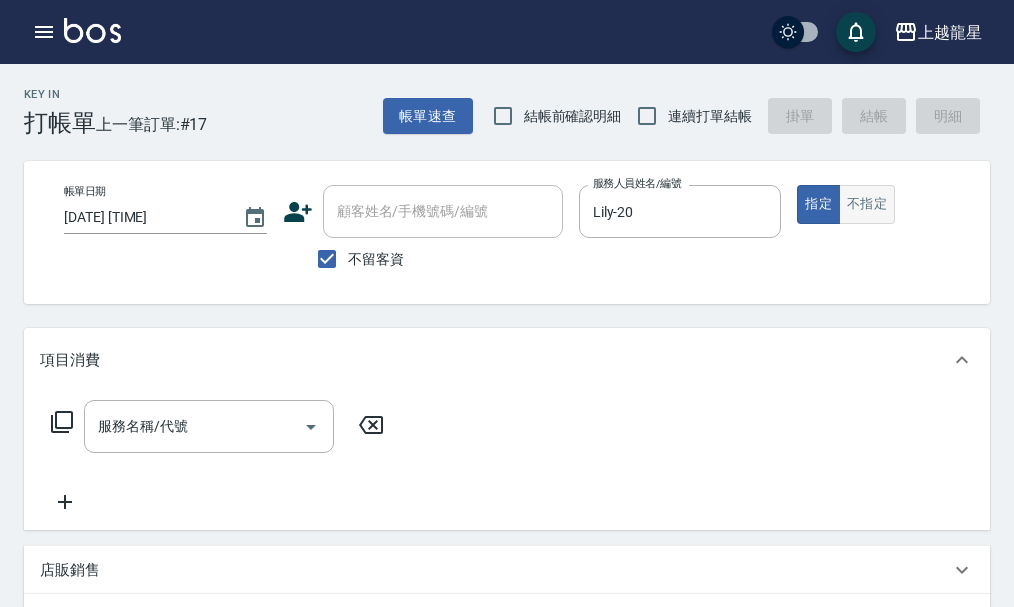 click on "不指定" at bounding box center [867, 204] 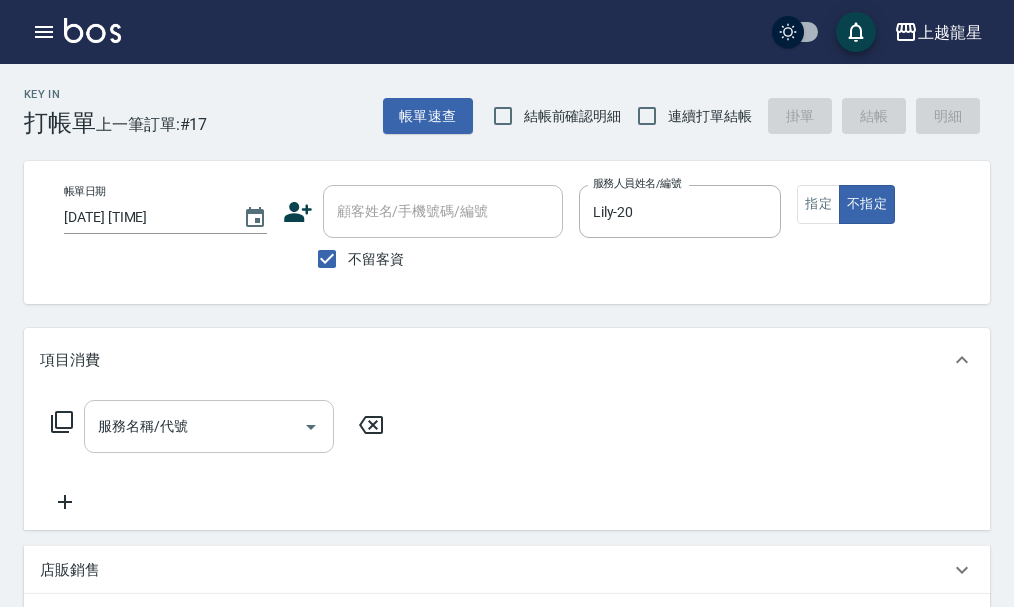 click on "服務名稱/代號" at bounding box center (194, 426) 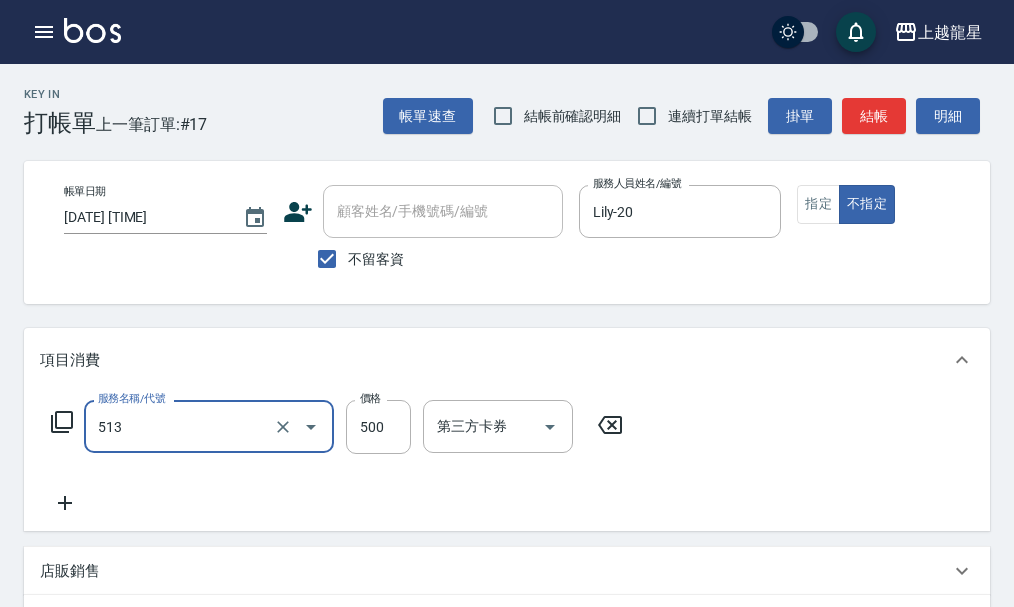 type on "SPA健康洗(513)" 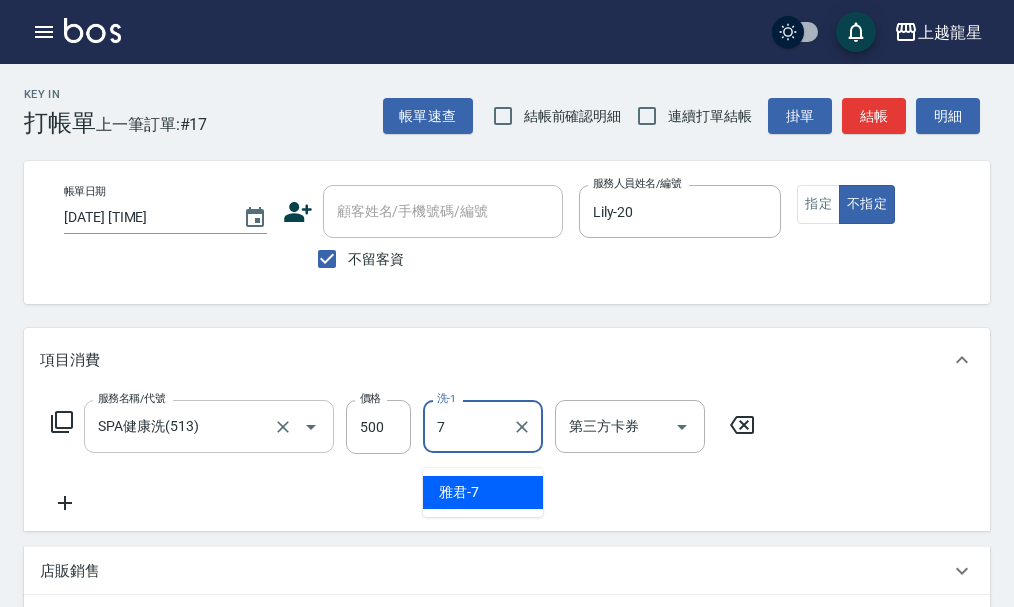 type on "雅君-7" 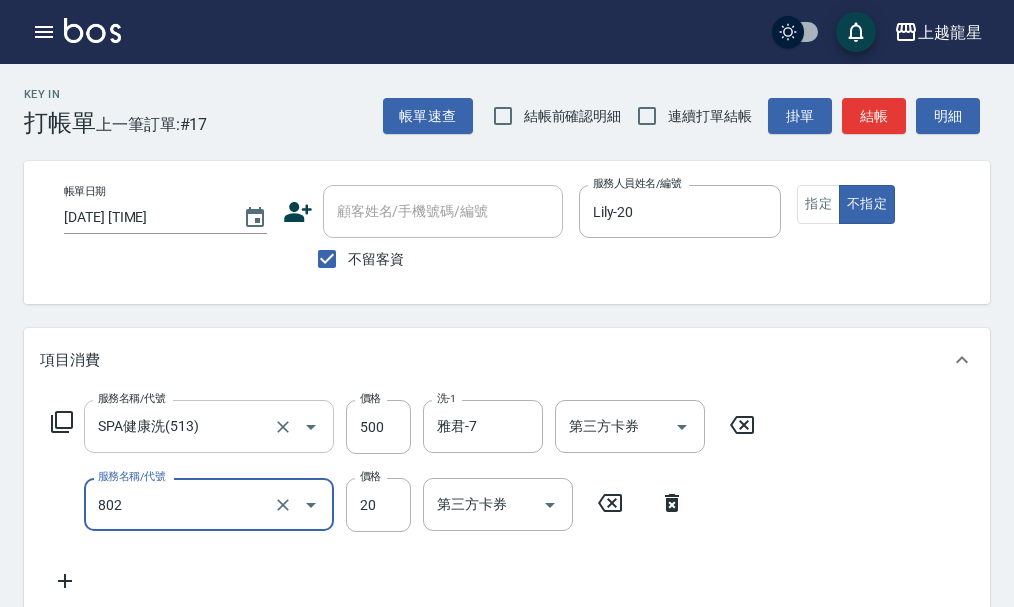 type on "潤絲(802)" 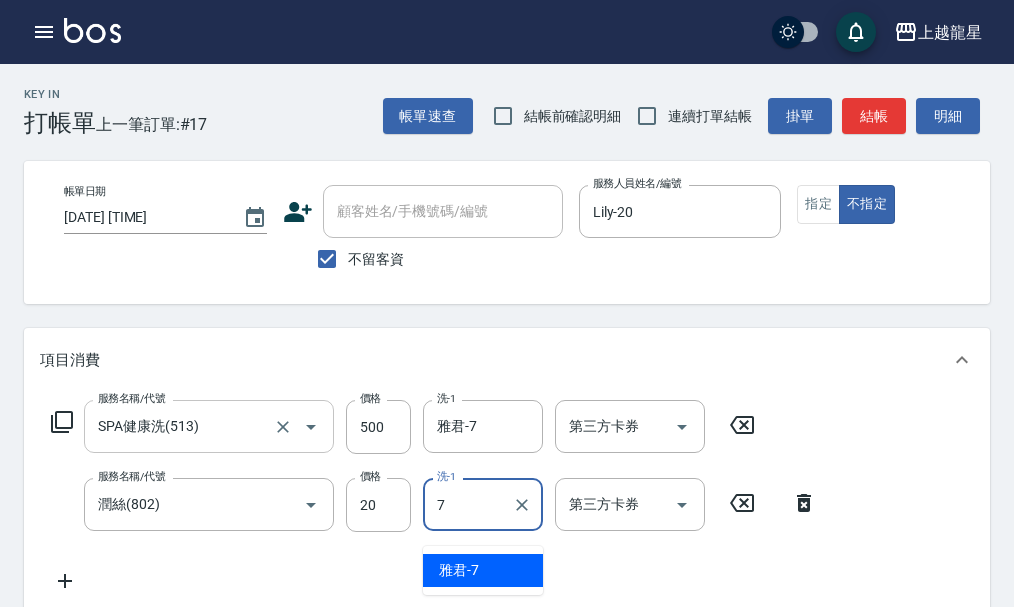 type on "雅君-7" 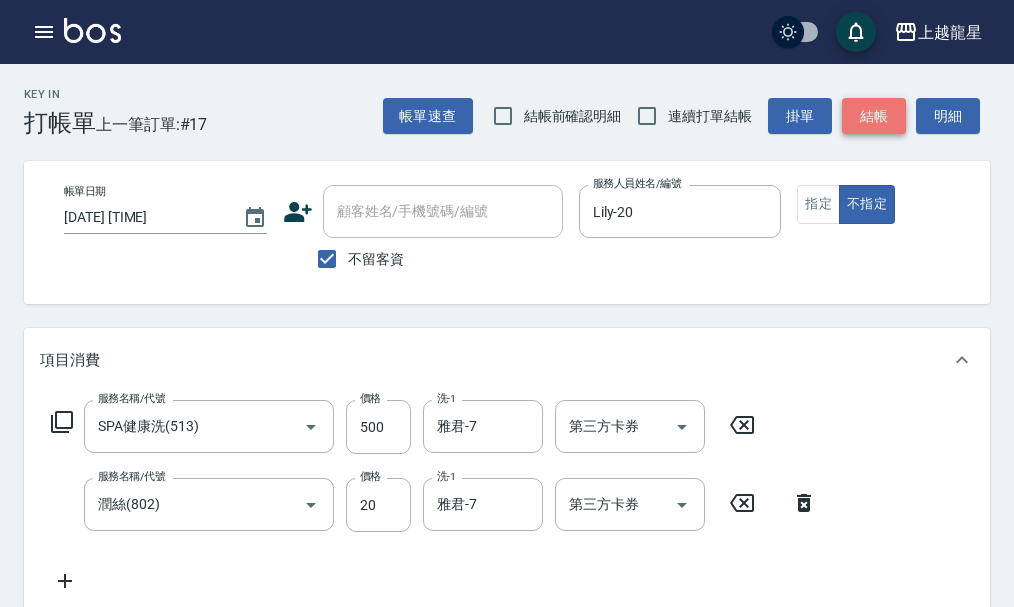 click on "結帳" at bounding box center (874, 116) 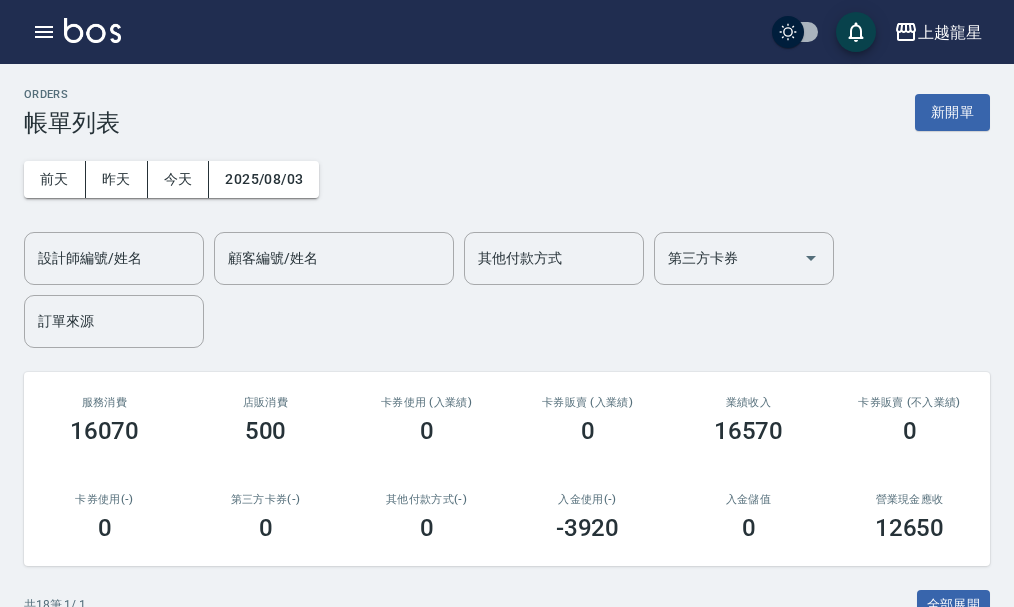 click at bounding box center (92, 32) 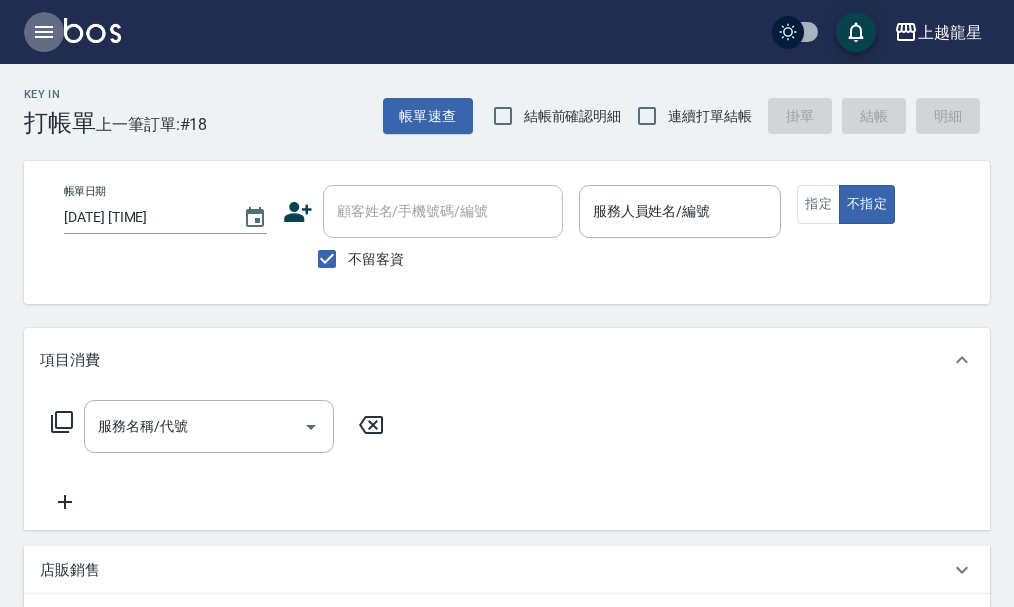 click 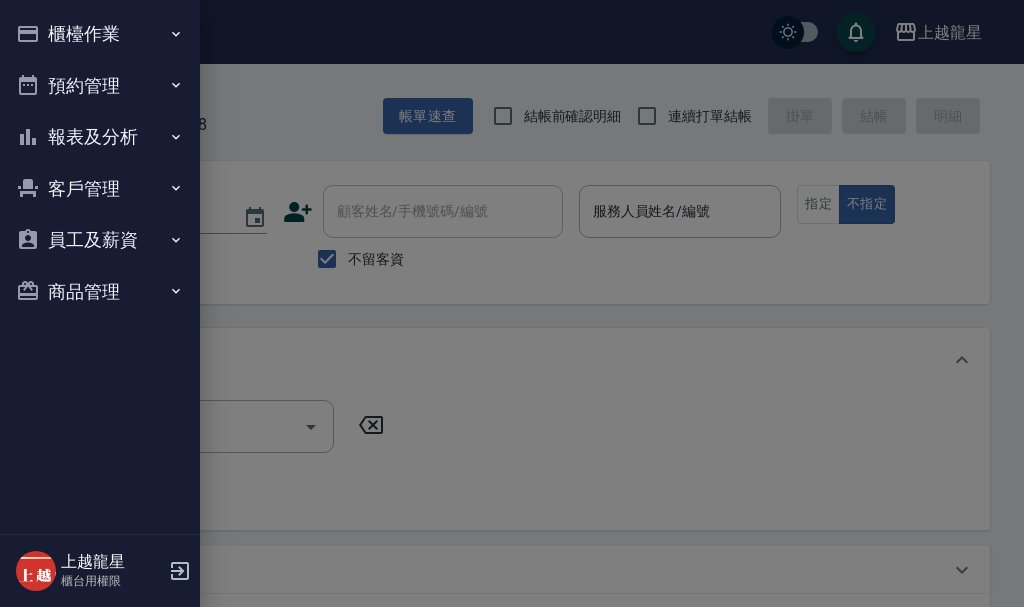 click 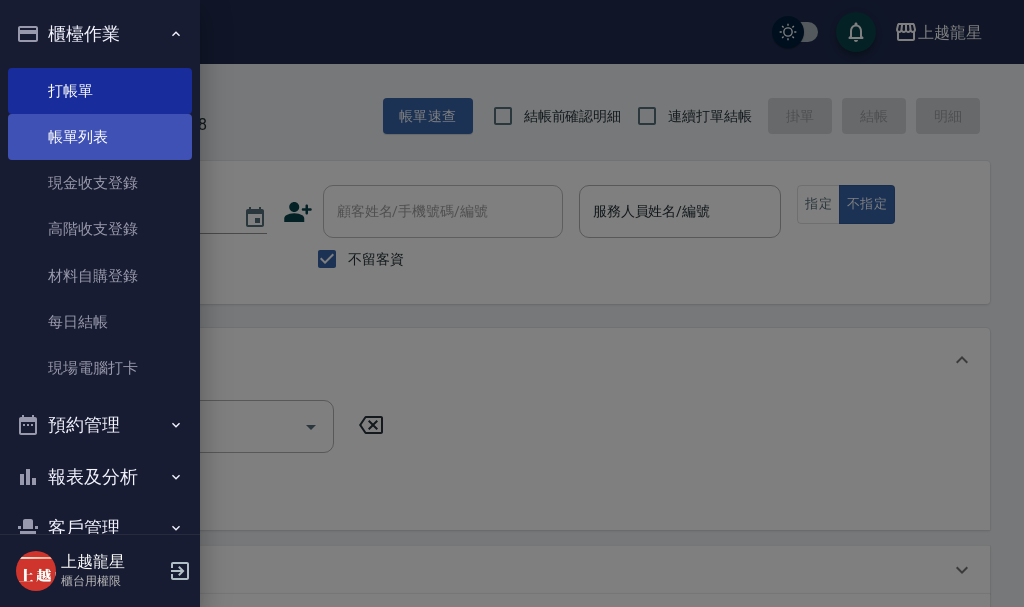 click on "帳單列表" at bounding box center [100, 137] 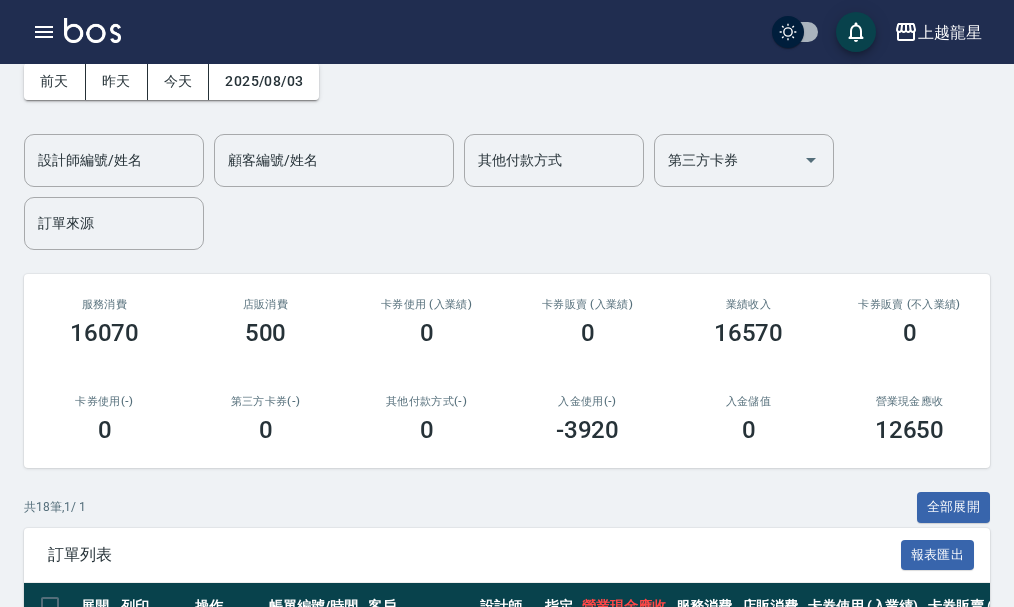 scroll, scrollTop: 0, scrollLeft: 0, axis: both 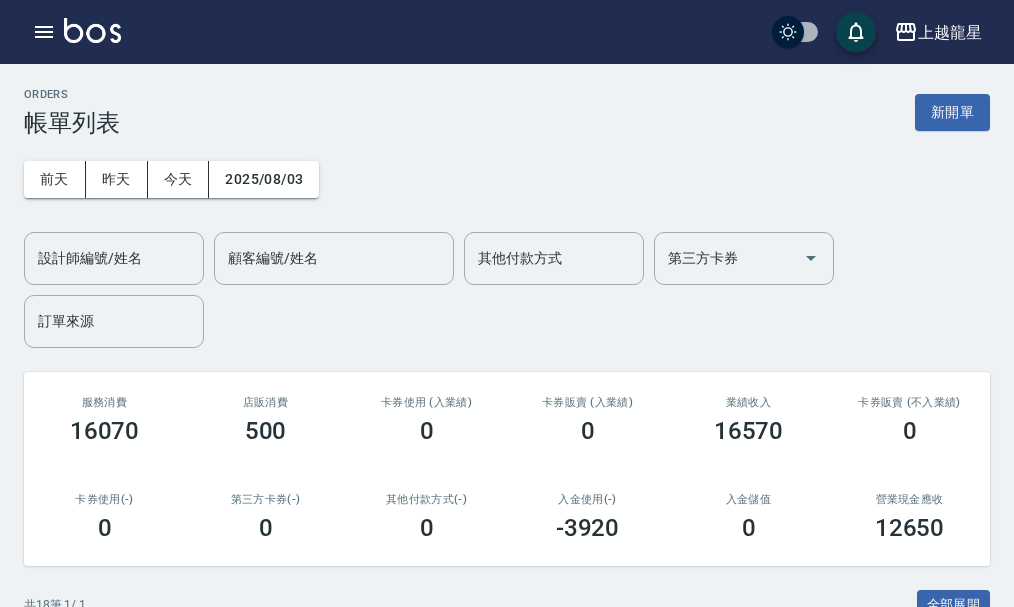 click 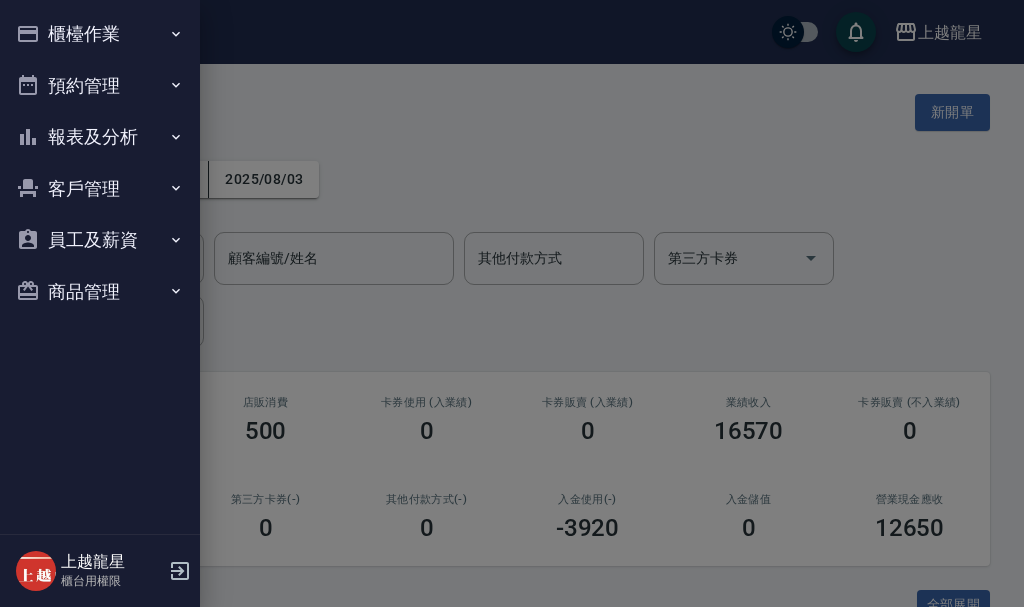 click on "櫃檯作業" at bounding box center [100, 34] 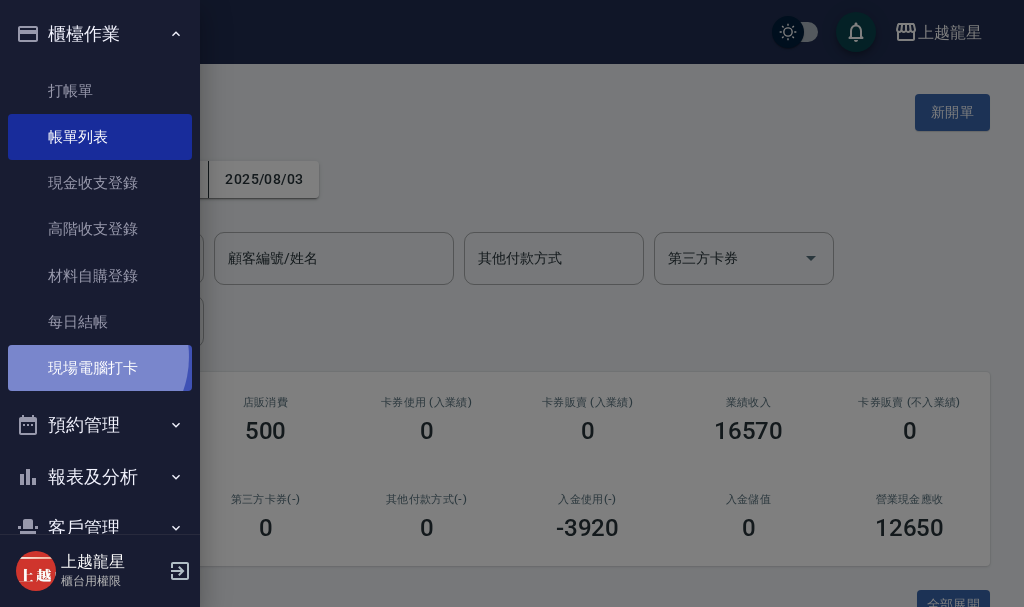 click on "現場電腦打卡" at bounding box center [100, 368] 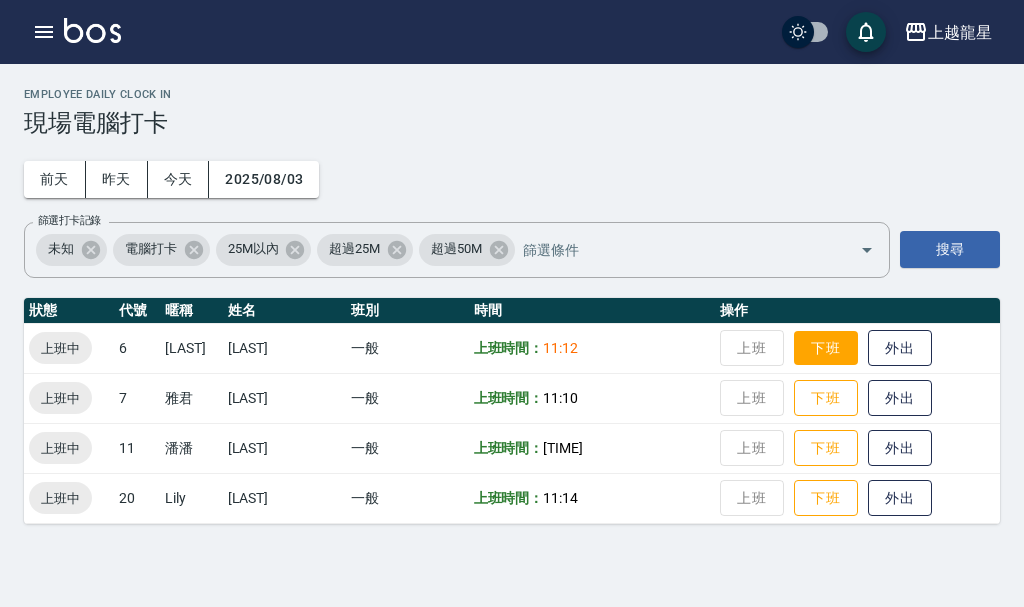 click on "下班" at bounding box center [826, 348] 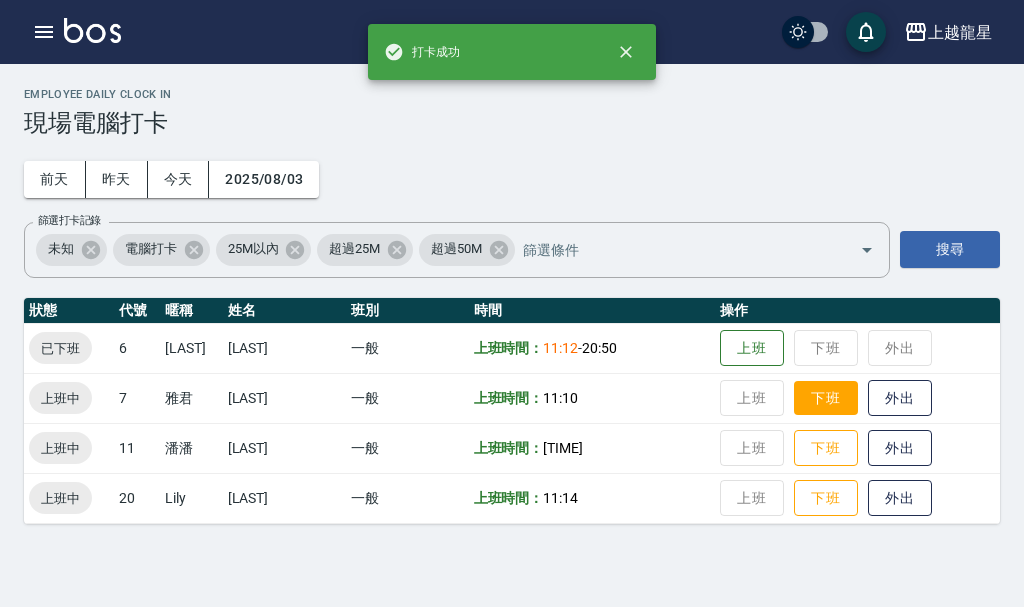 click on "下班" at bounding box center [826, 398] 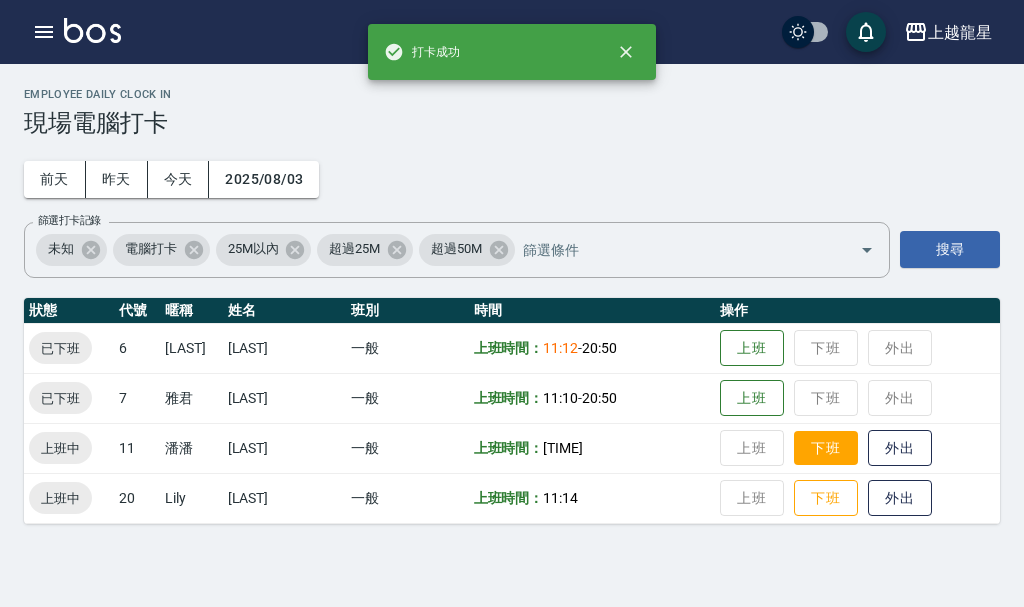 click on "下班" at bounding box center [826, 448] 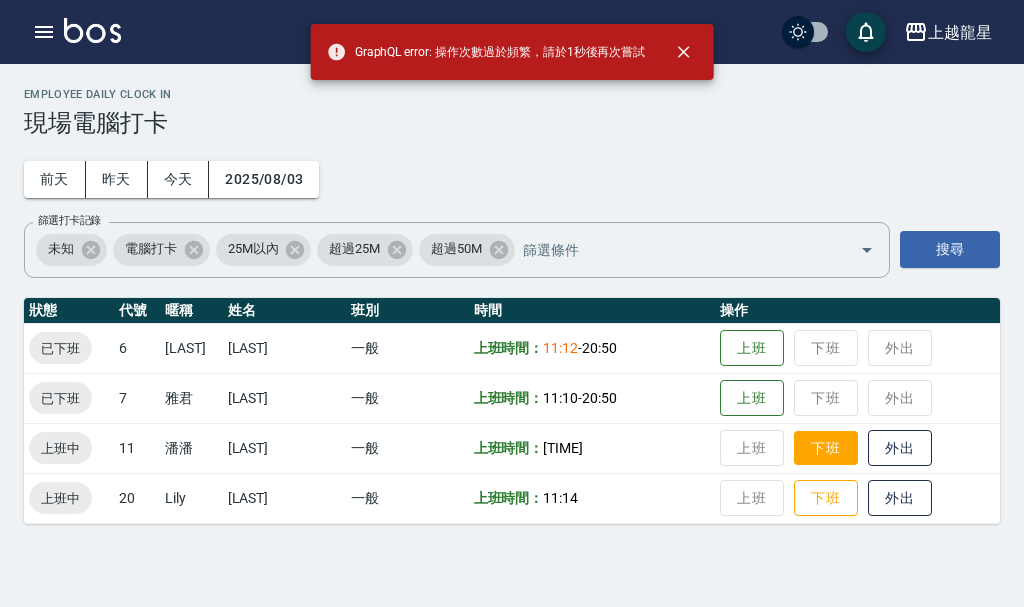 click on "下班" at bounding box center (826, 448) 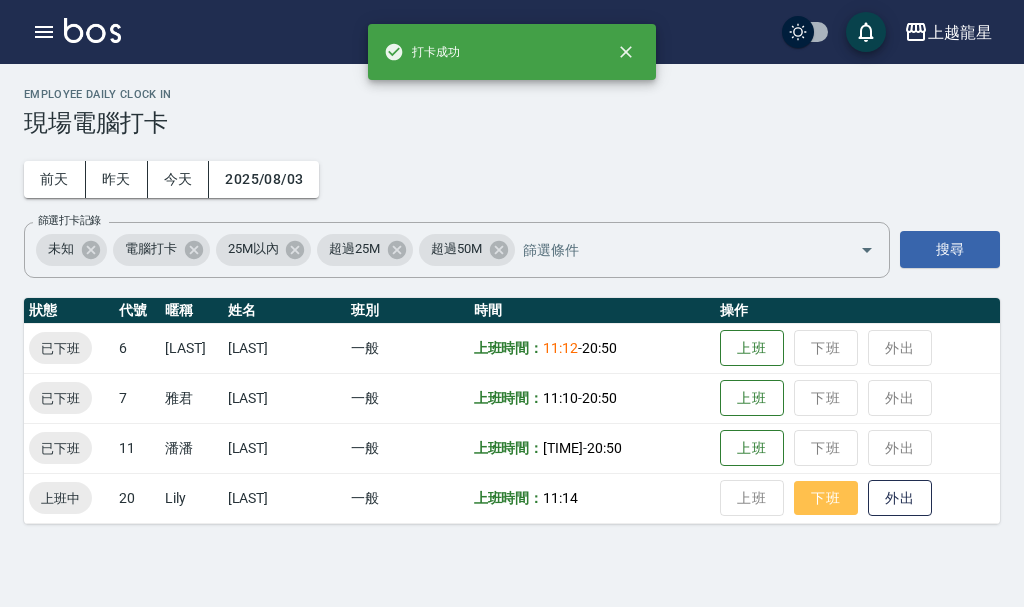 click on "下班" at bounding box center (826, 498) 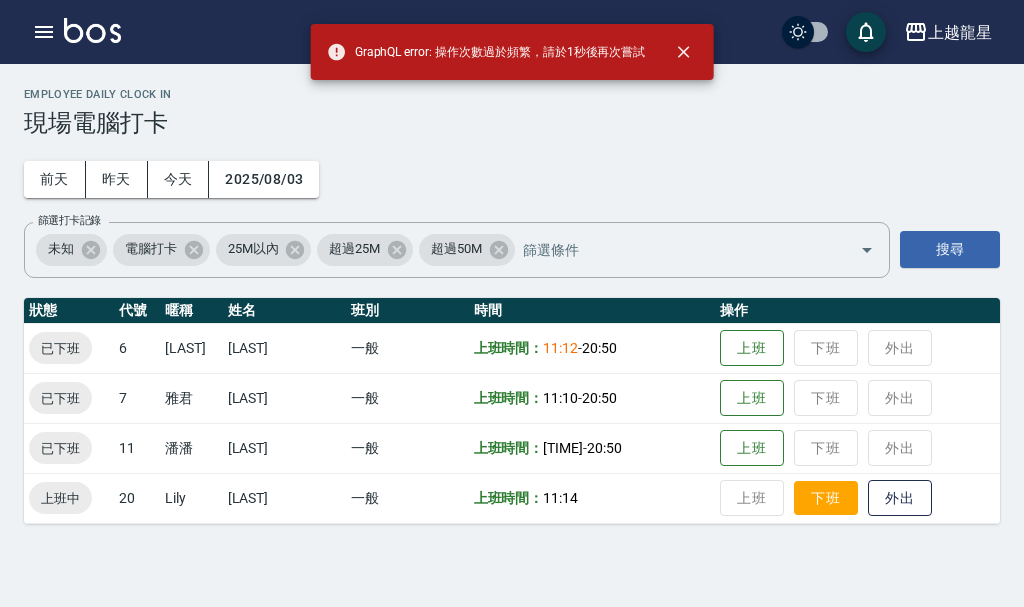 click on "下班" at bounding box center (826, 498) 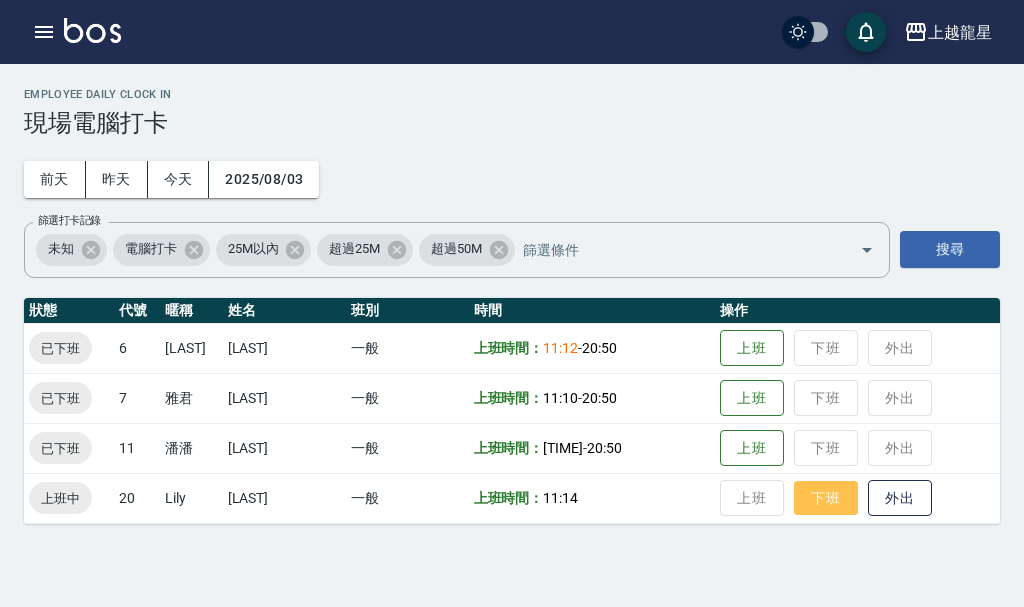 click on "下班" at bounding box center (826, 498) 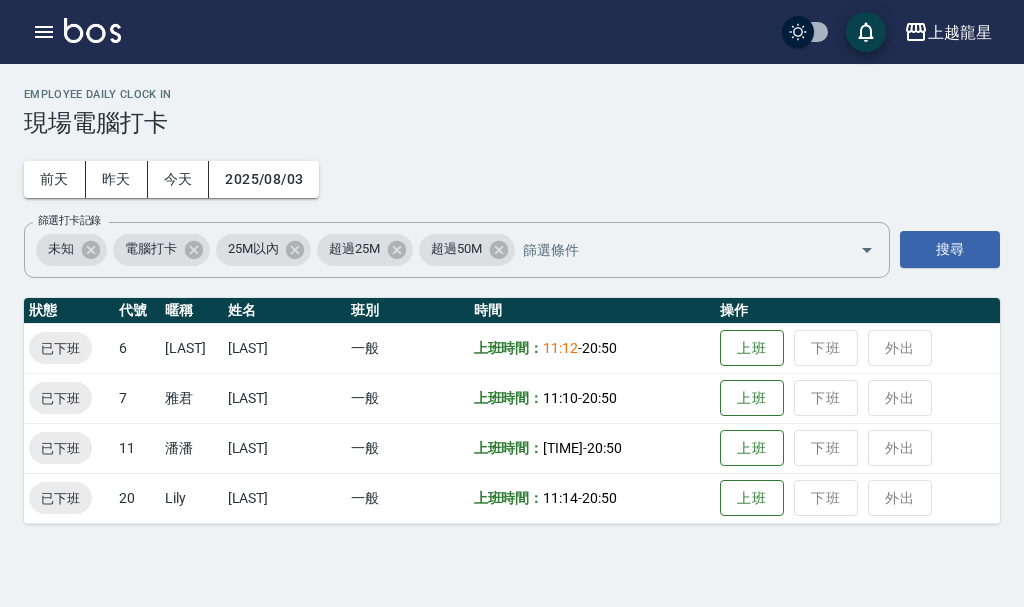 click at bounding box center (92, 30) 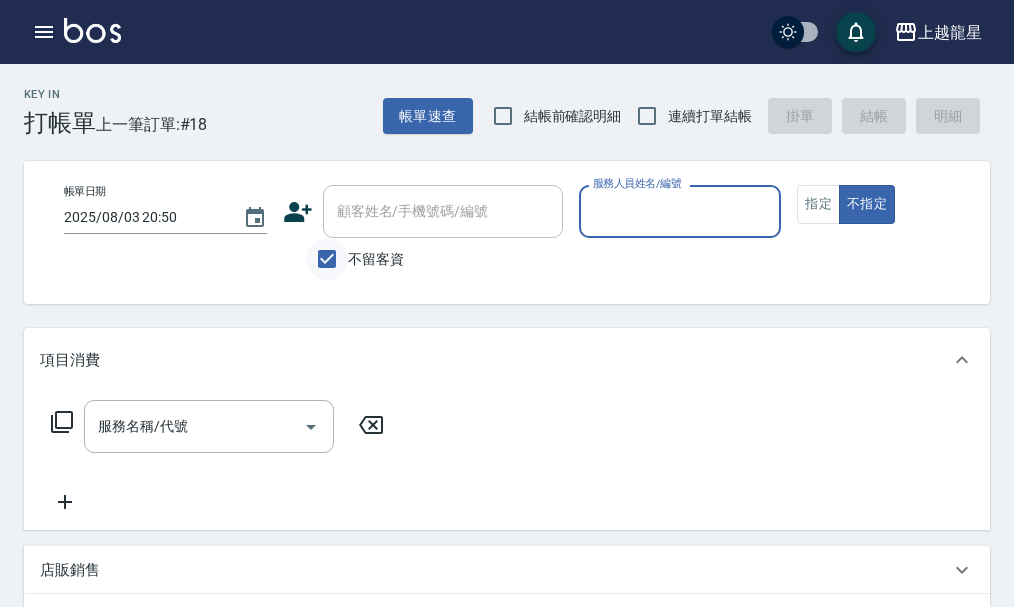 drag, startPoint x: 338, startPoint y: 254, endPoint x: 317, endPoint y: 251, distance: 21.213203 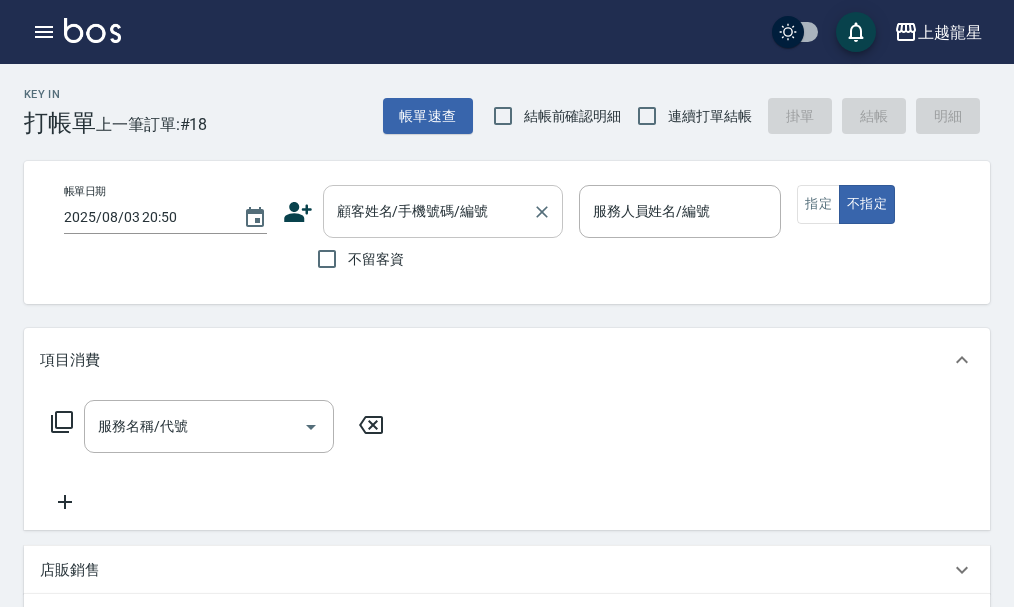 click on "顧客姓名/手機號碼/編號" at bounding box center [428, 211] 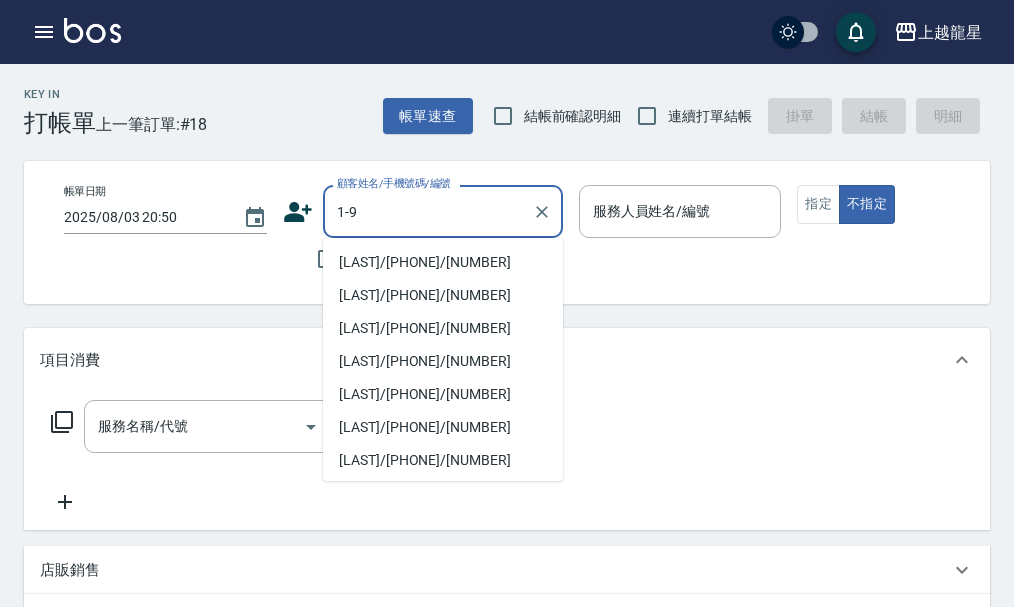 type on "高秀珠/0910138448/1-9" 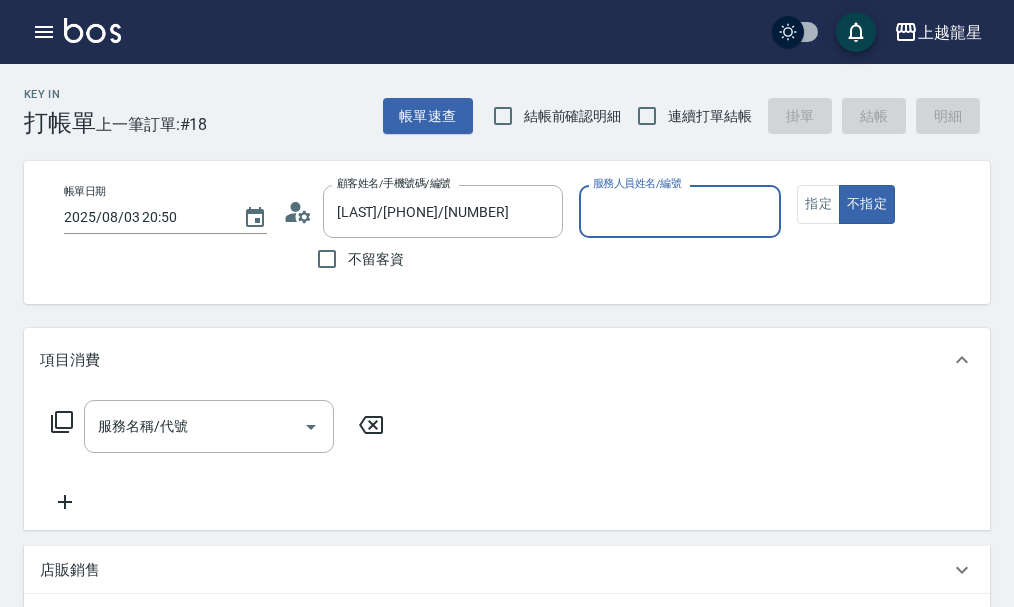 type on "雅君-7" 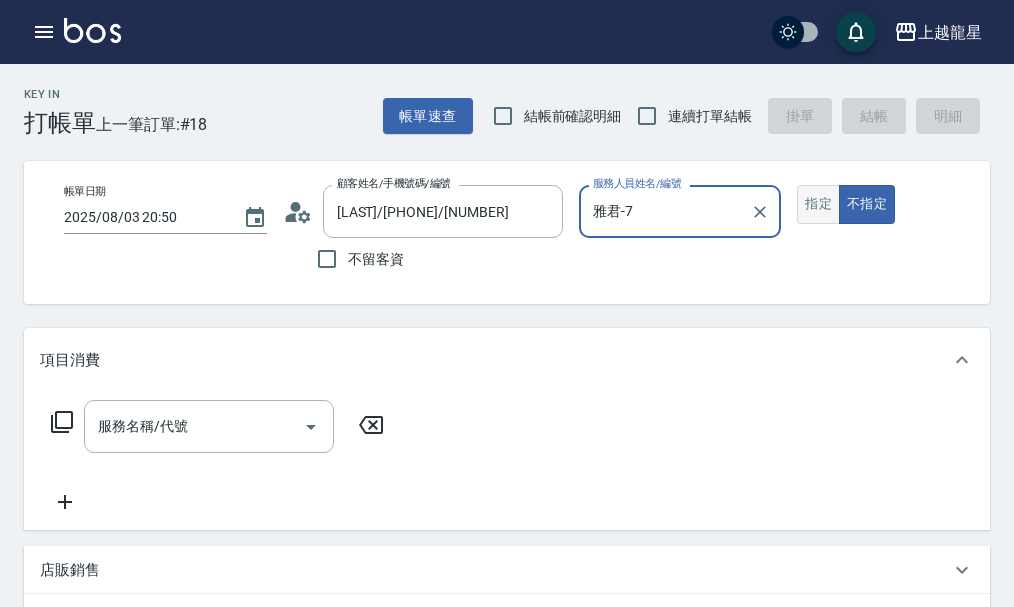 click on "指定" at bounding box center [818, 204] 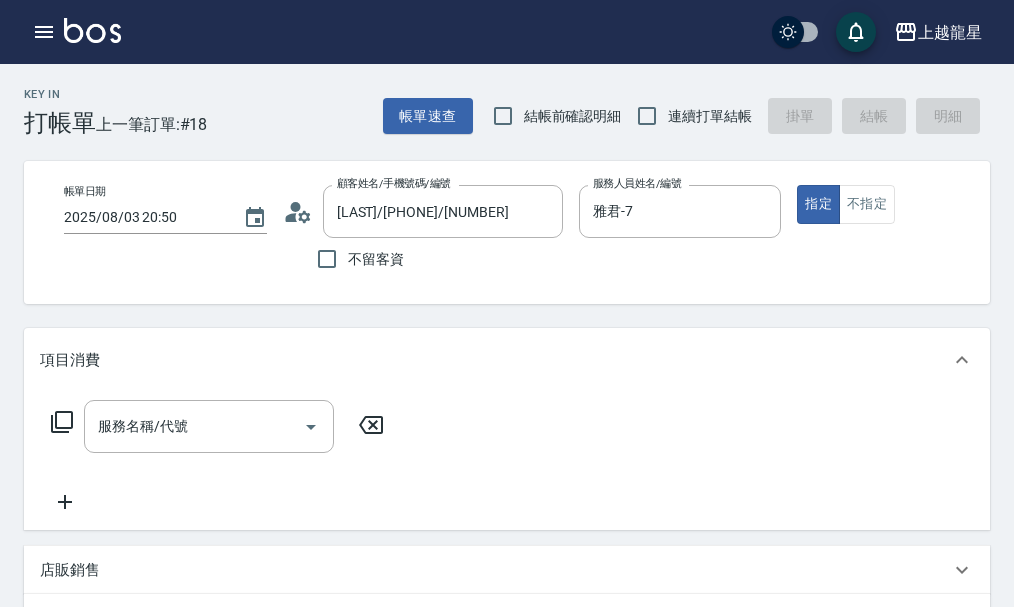 type on "true" 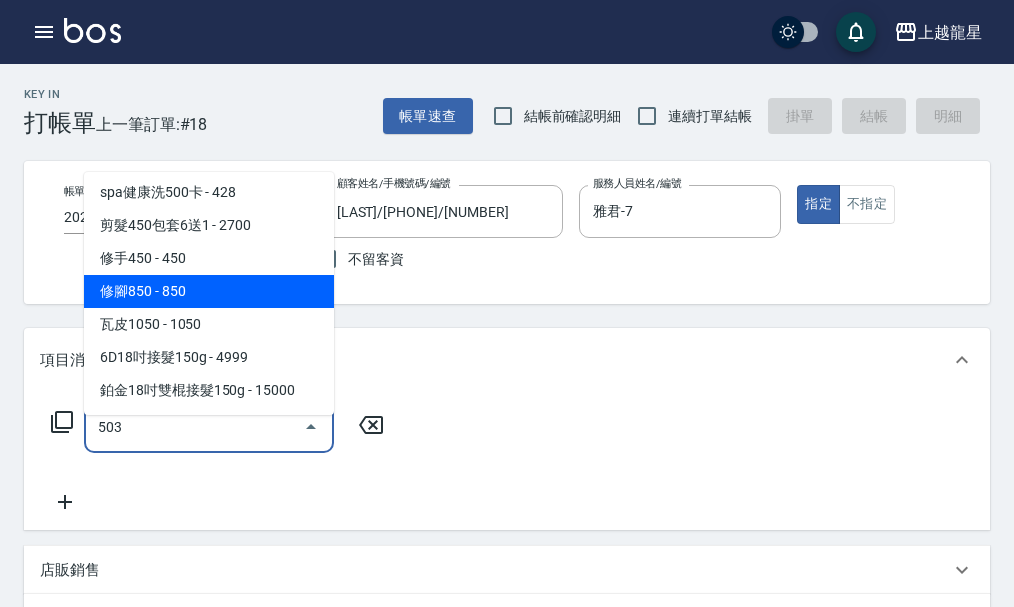scroll, scrollTop: 0, scrollLeft: 0, axis: both 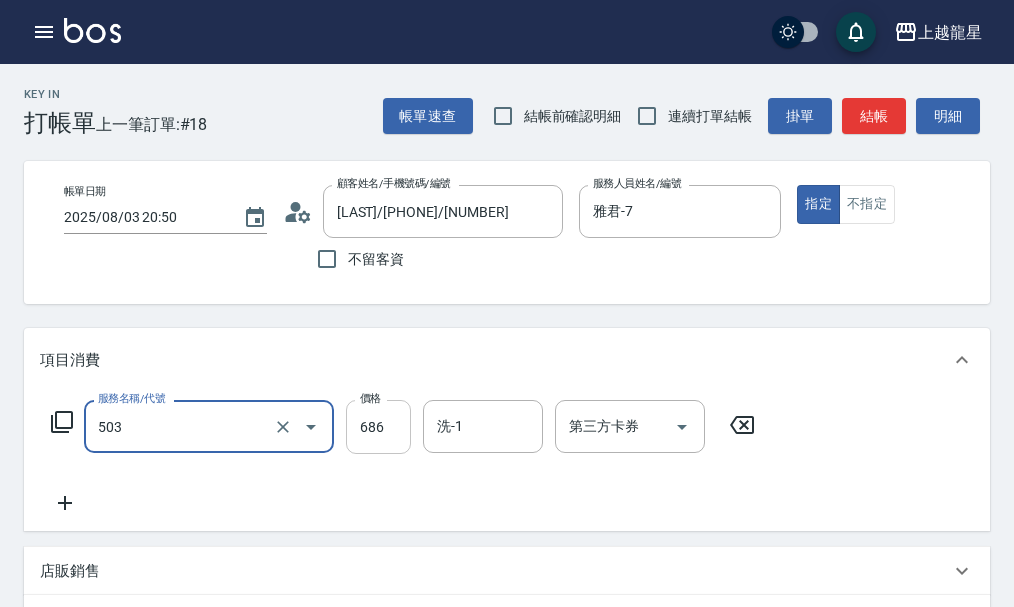 type on "頭皮果酸800卡(503)" 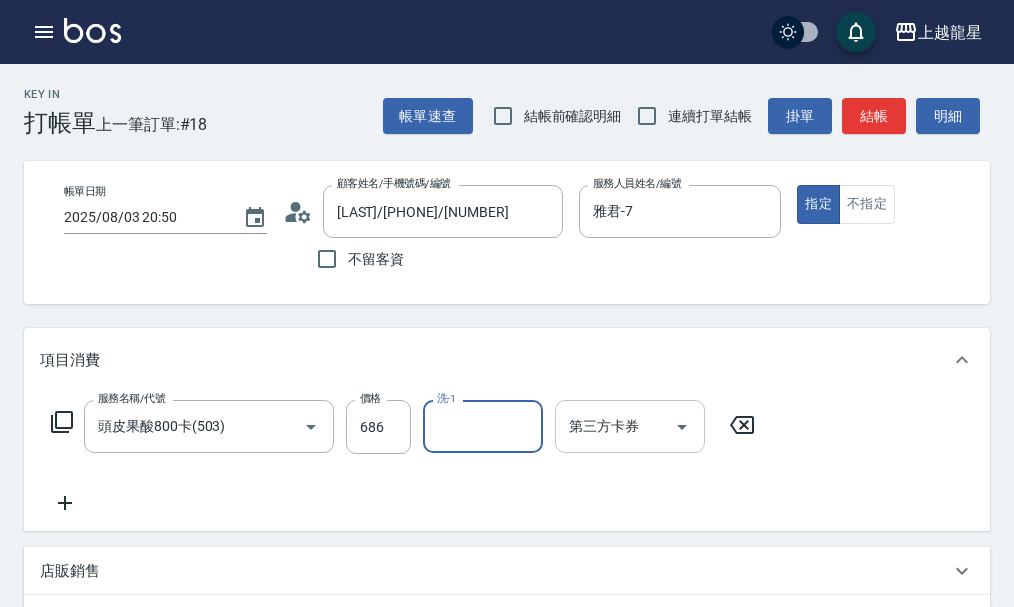 click on "第三方卡券" at bounding box center [615, 426] 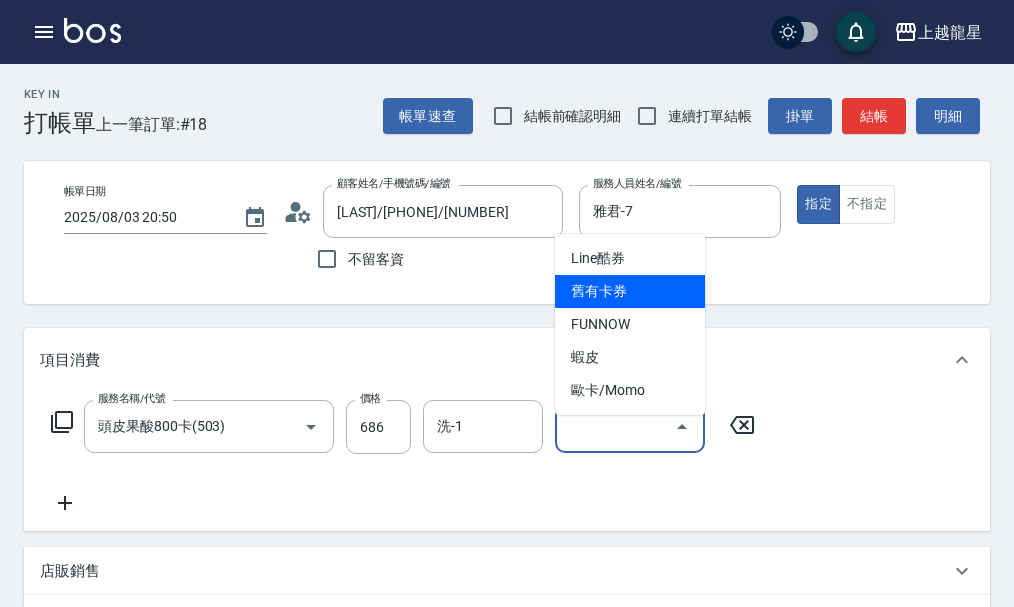 click on "舊有卡券" at bounding box center [630, 291] 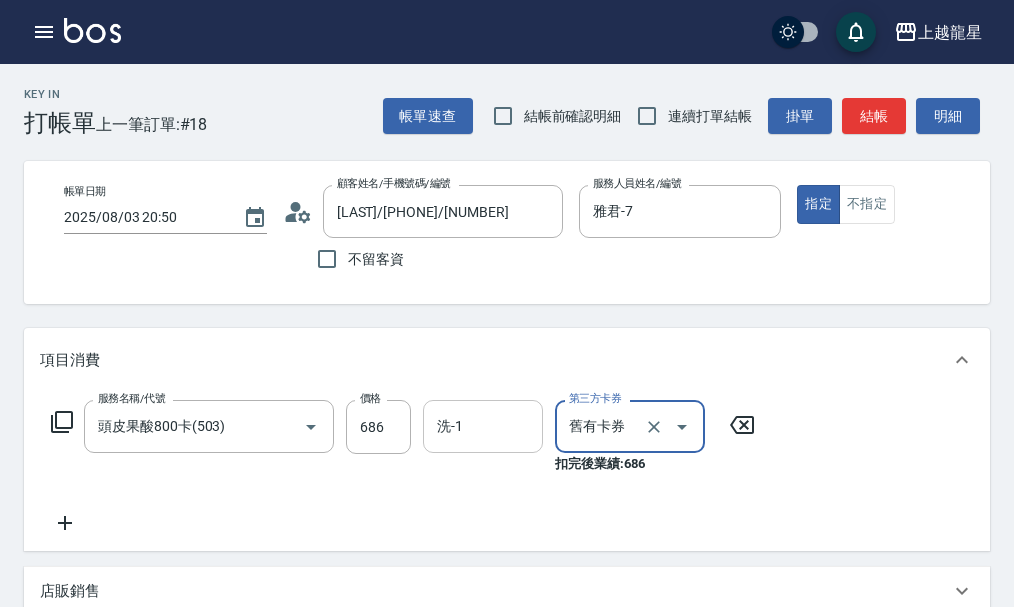 click on "洗-1" at bounding box center [483, 426] 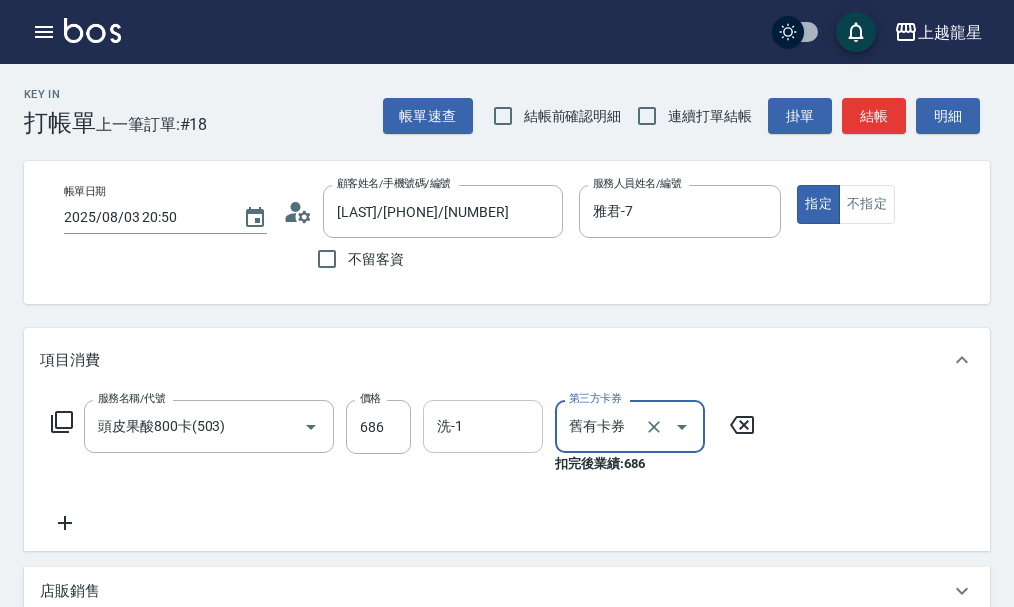 type on "舊有卡券" 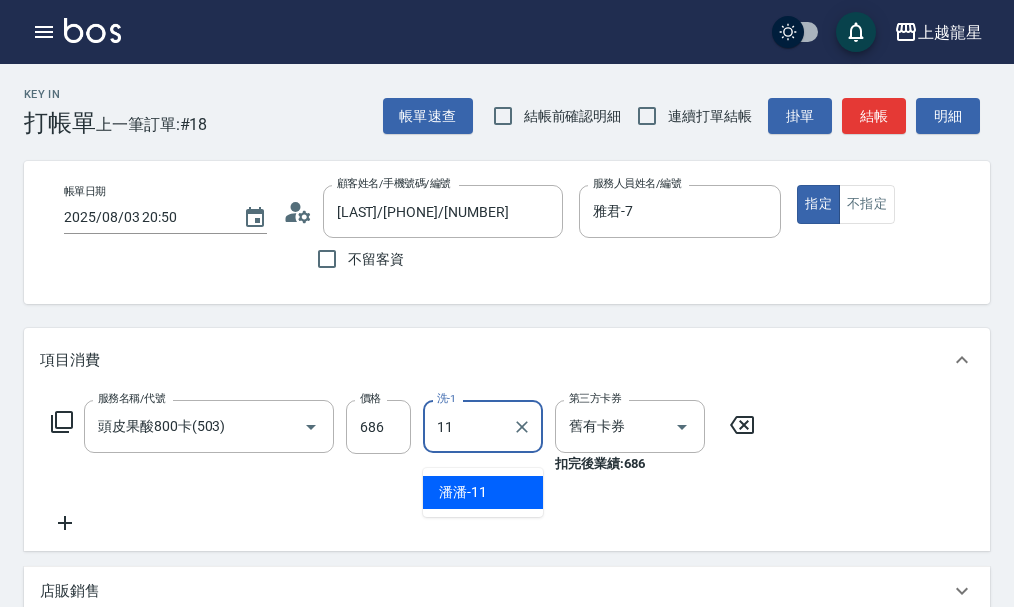type on "潘潘-11" 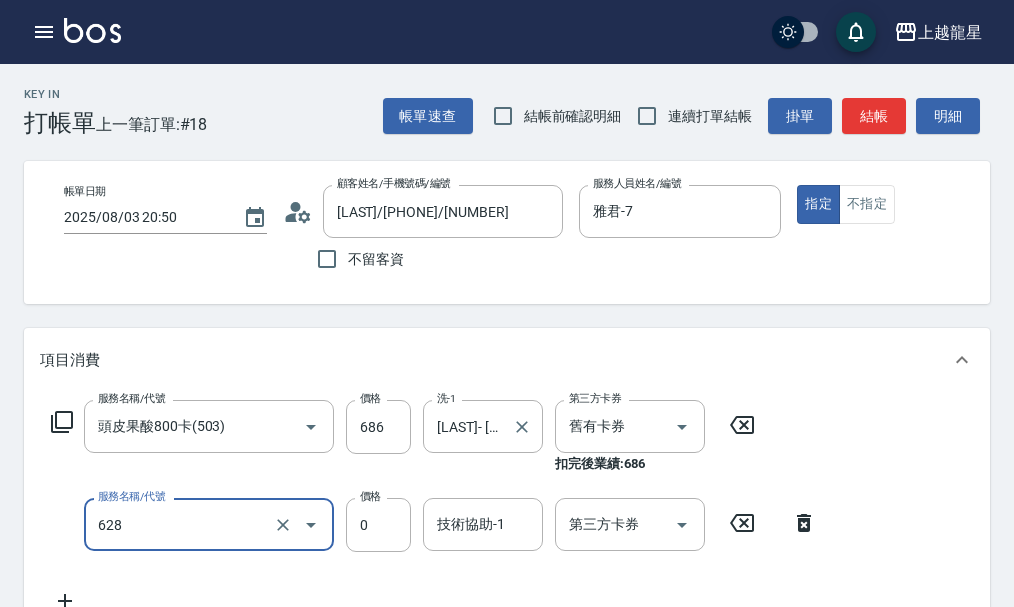 type on "1200以上護髮套卡(628)" 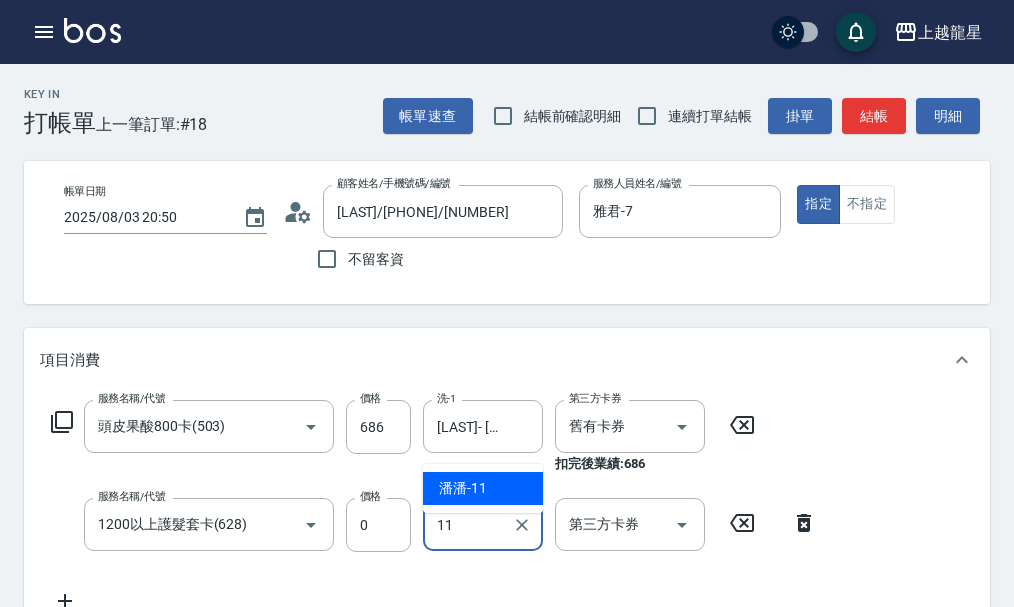 type on "潘潘-11" 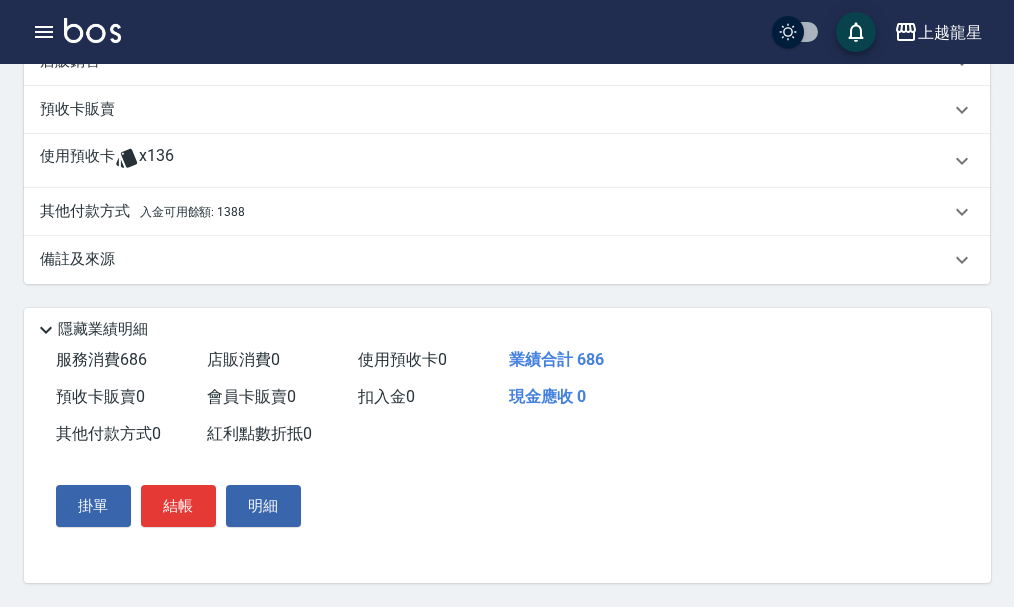 scroll, scrollTop: 709, scrollLeft: 0, axis: vertical 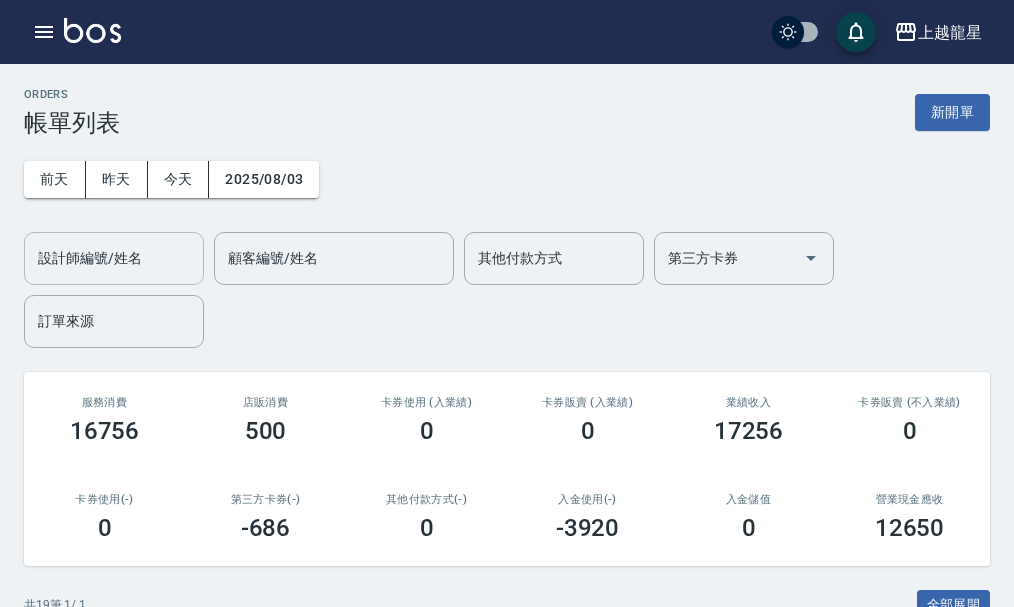 click on "設計師編號/姓名" at bounding box center (114, 258) 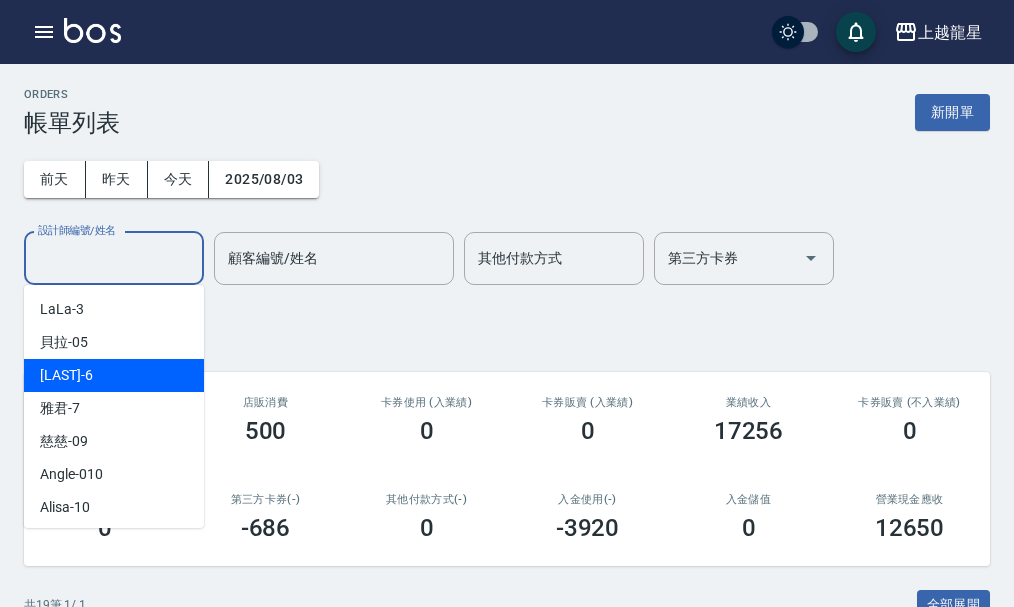 click on "馨華 -6" at bounding box center (114, 375) 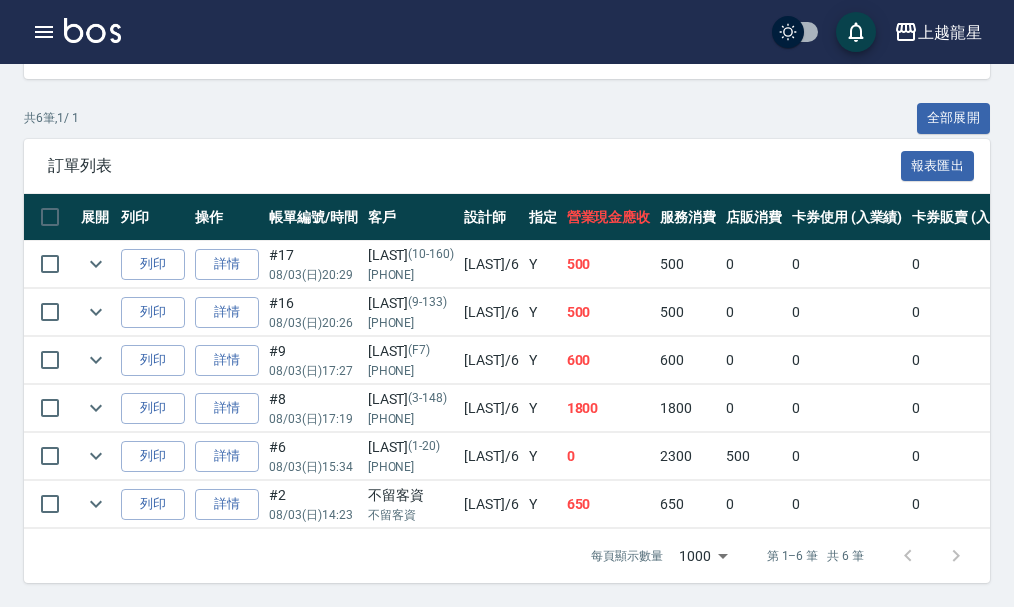 scroll, scrollTop: 0, scrollLeft: 0, axis: both 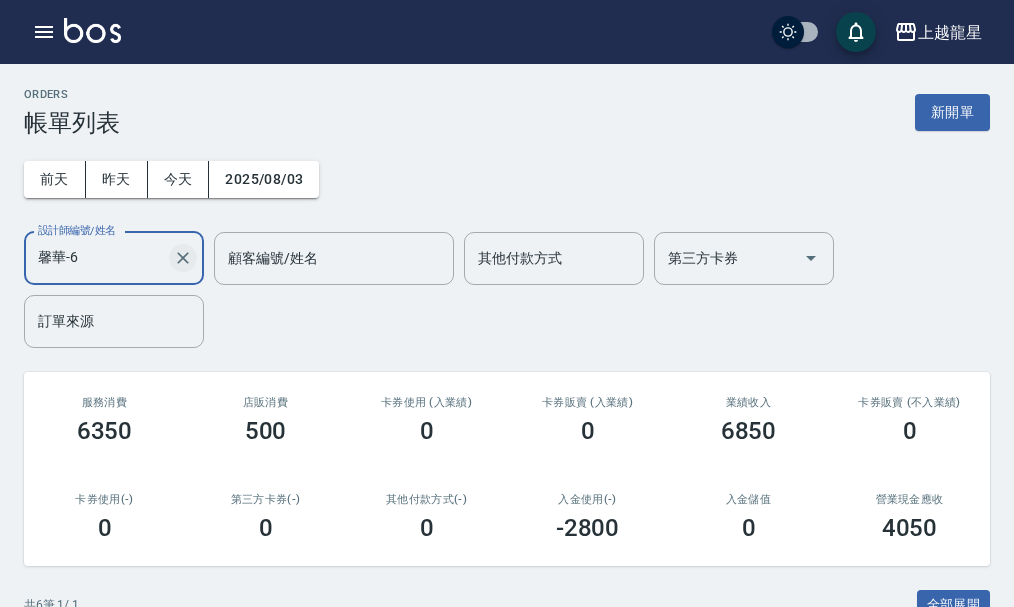 click 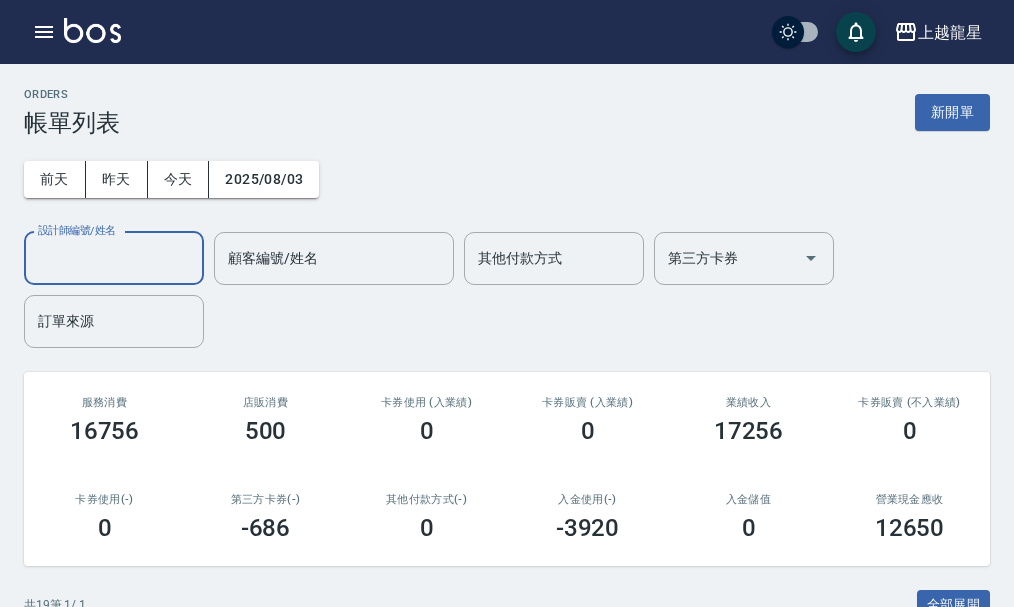 scroll, scrollTop: 500, scrollLeft: 0, axis: vertical 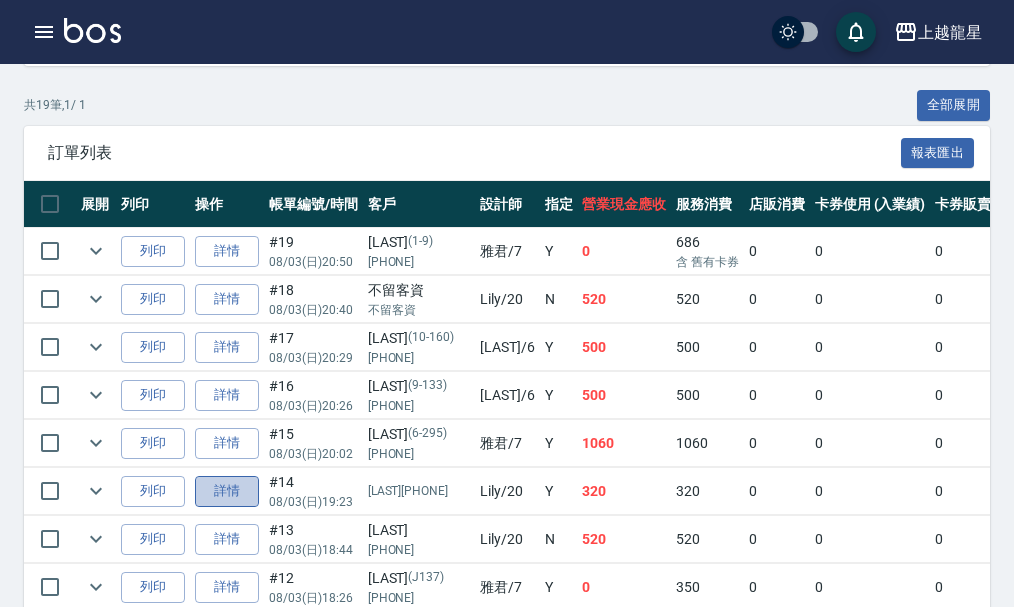 click on "詳情" at bounding box center [227, 491] 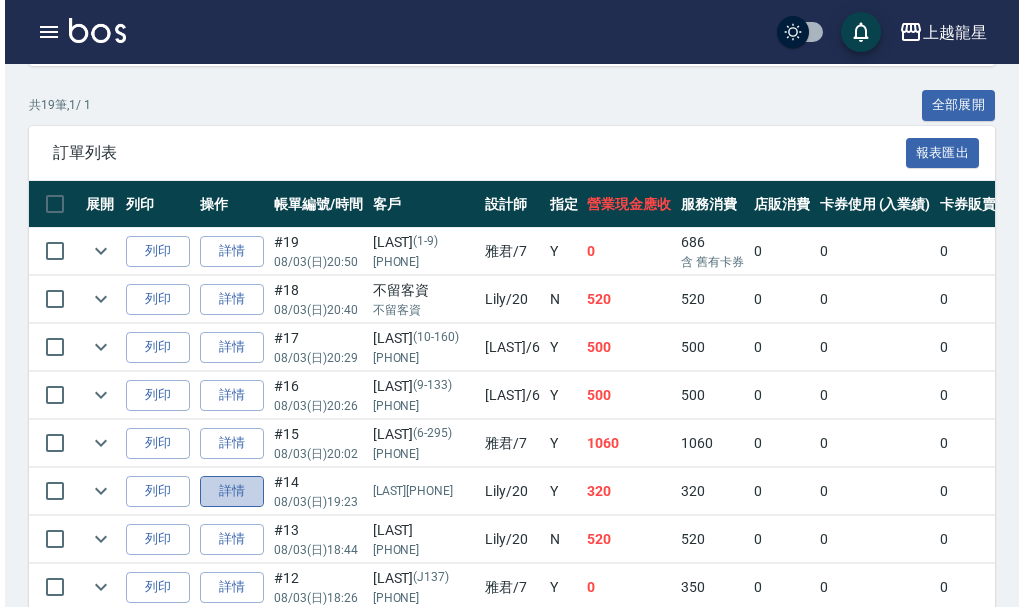 scroll, scrollTop: 0, scrollLeft: 0, axis: both 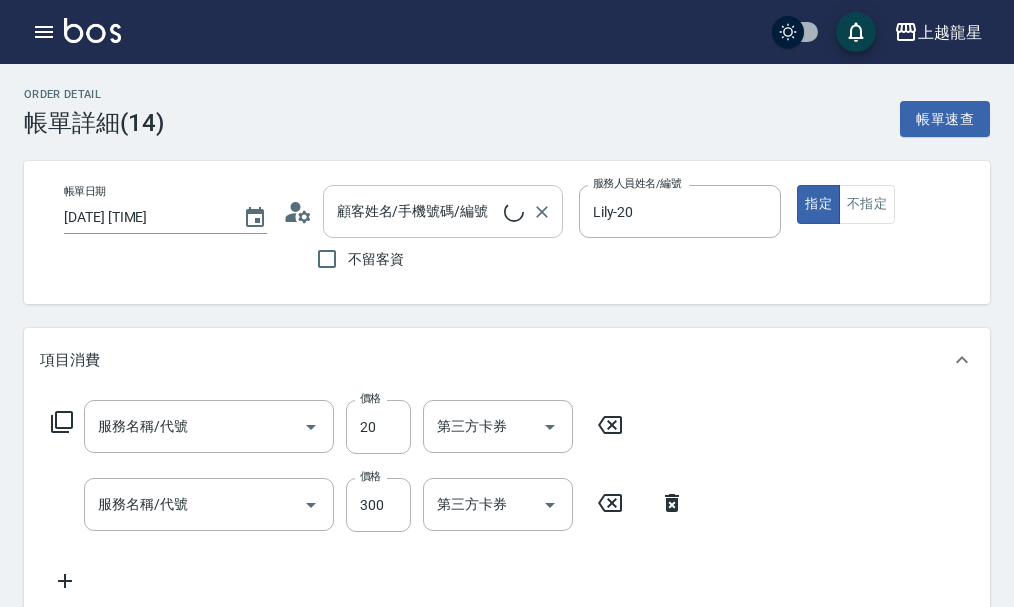 type on "2025/08/03 19:23" 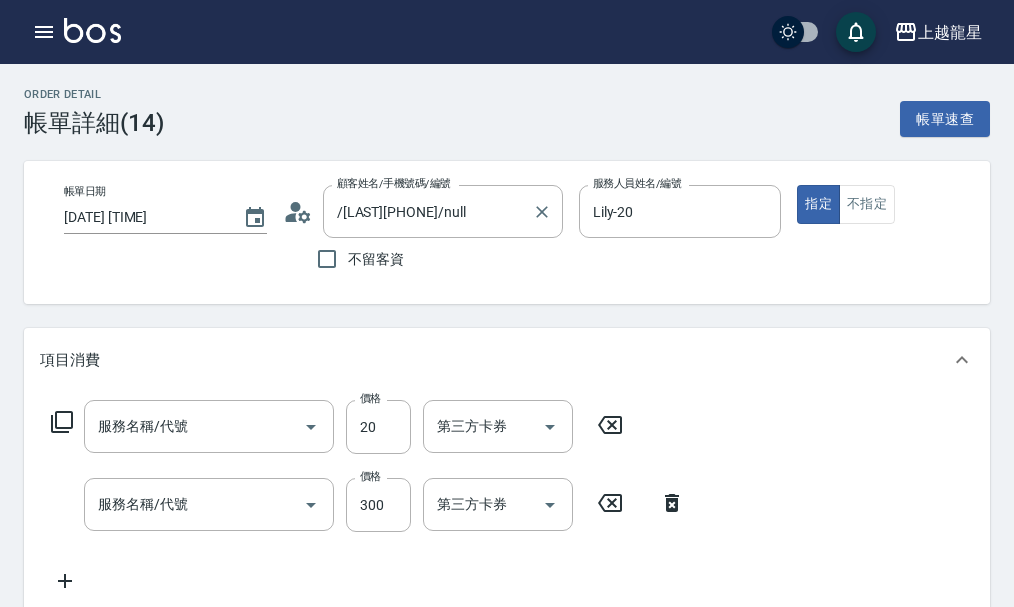 type on "/[NAME] [LAST] [PHONE]/null" 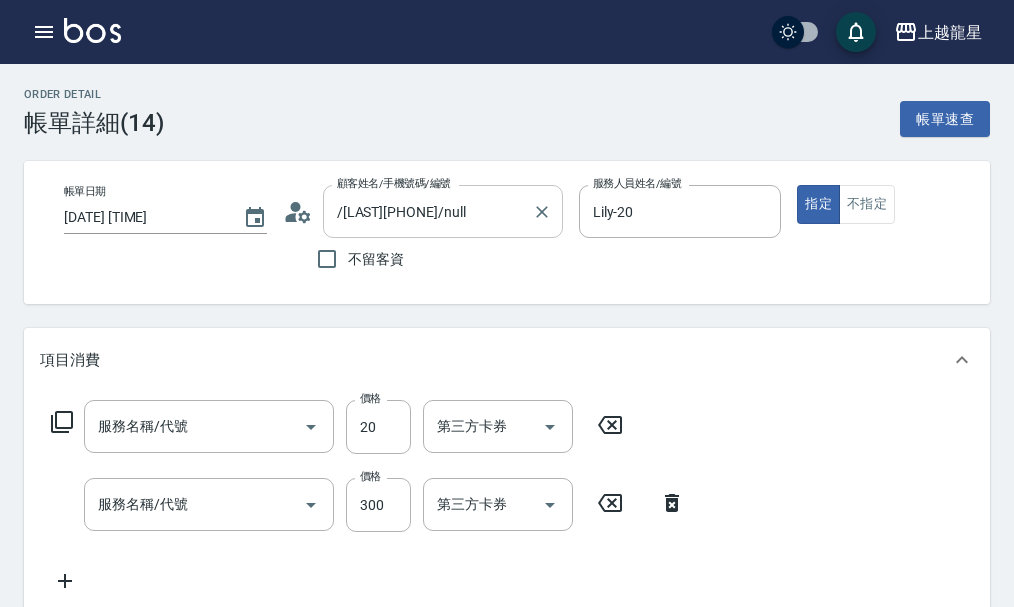 type on "潤絲(802)" 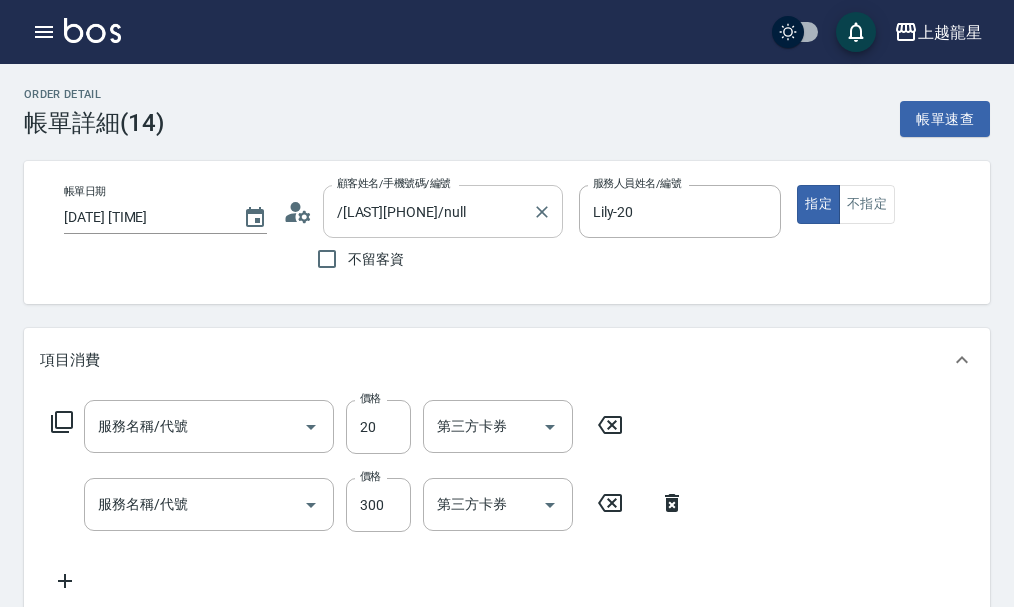 type on "一般洗髮(500)" 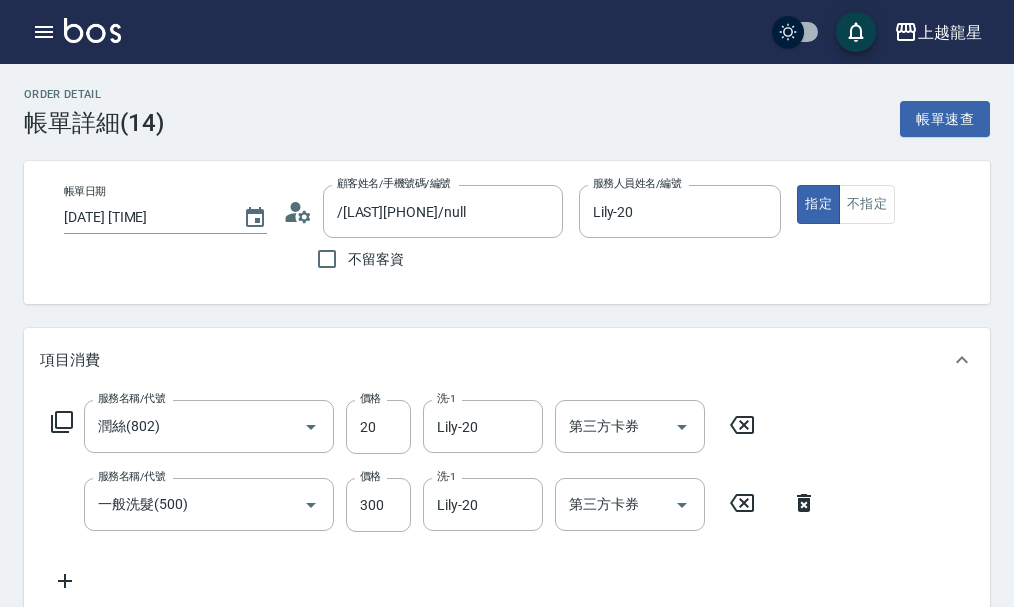 click 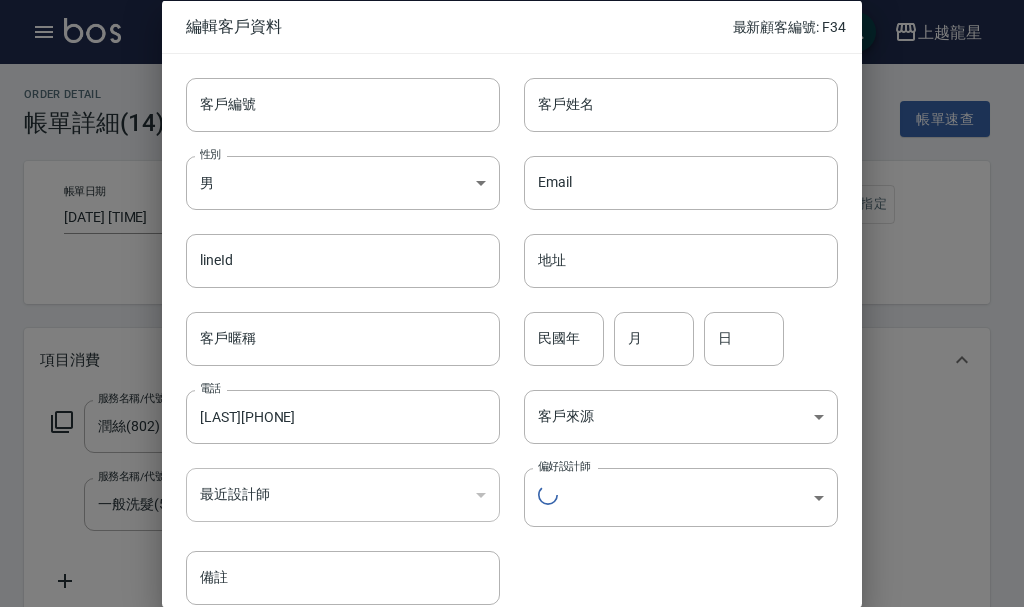 type 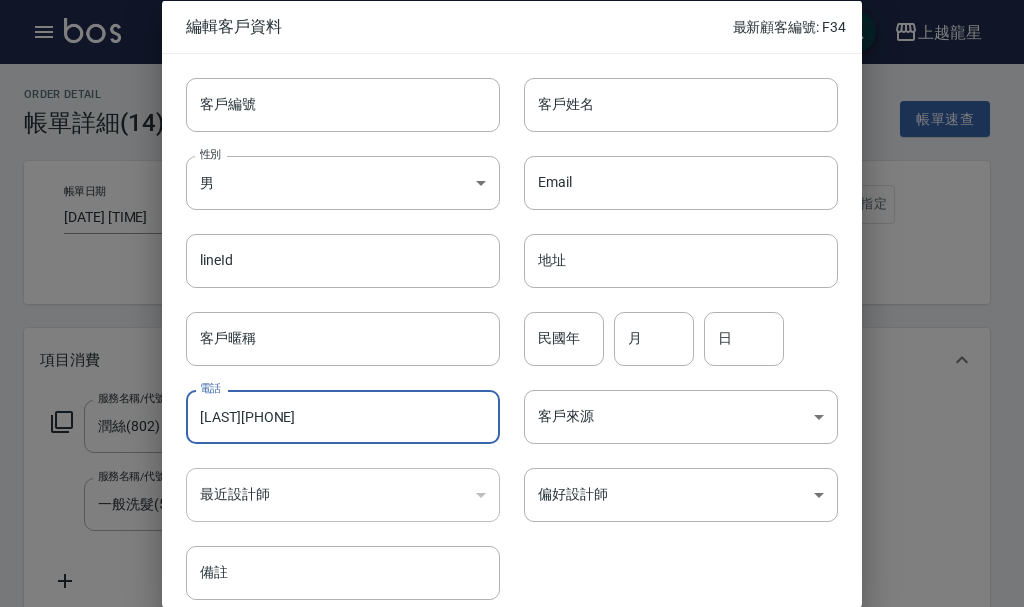drag, startPoint x: 239, startPoint y: 414, endPoint x: 124, endPoint y: 420, distance: 115.15642 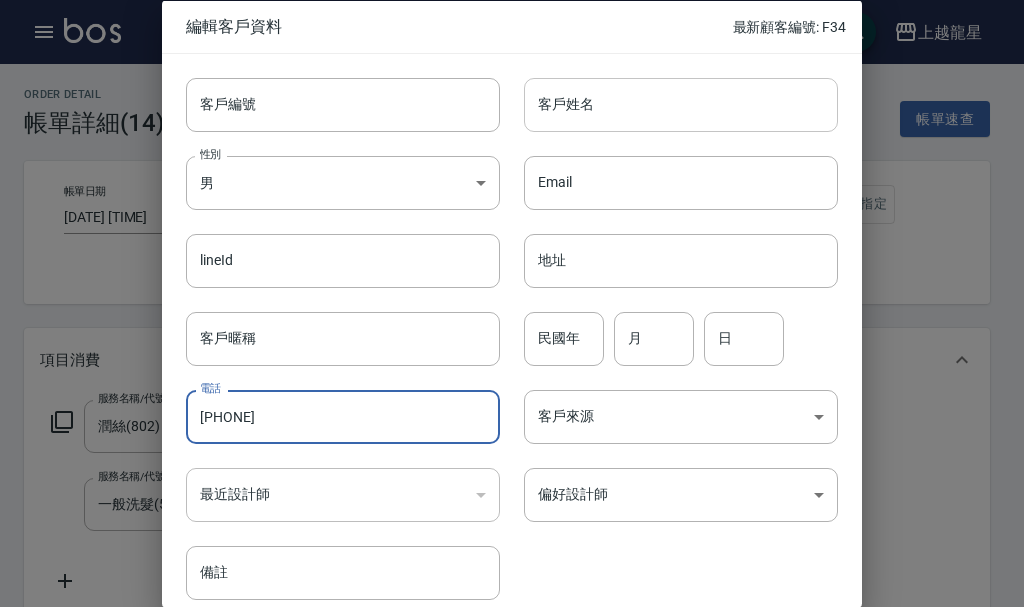 type on "0933116760" 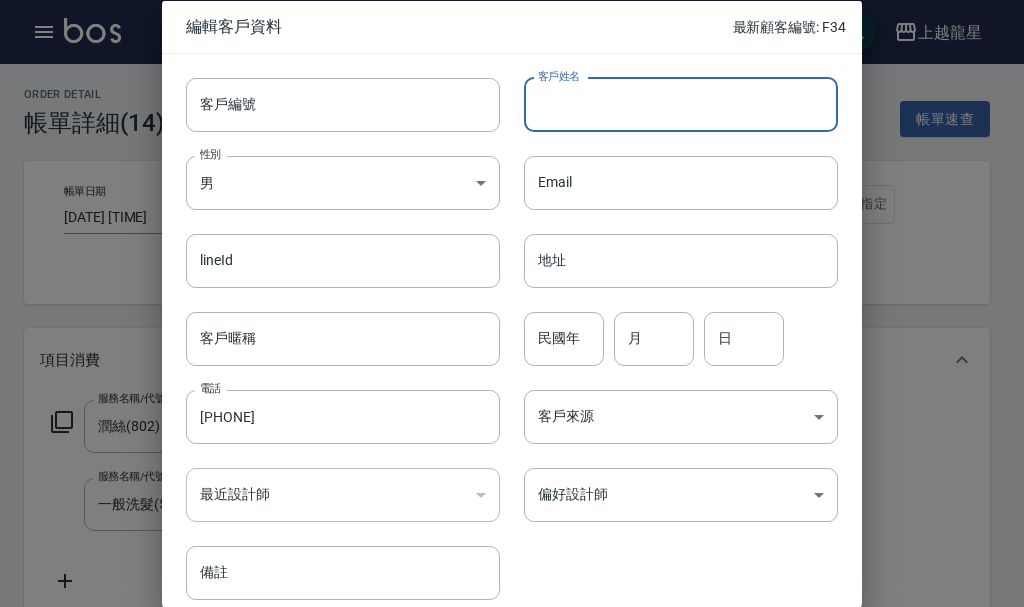 paste on "林亮綺" 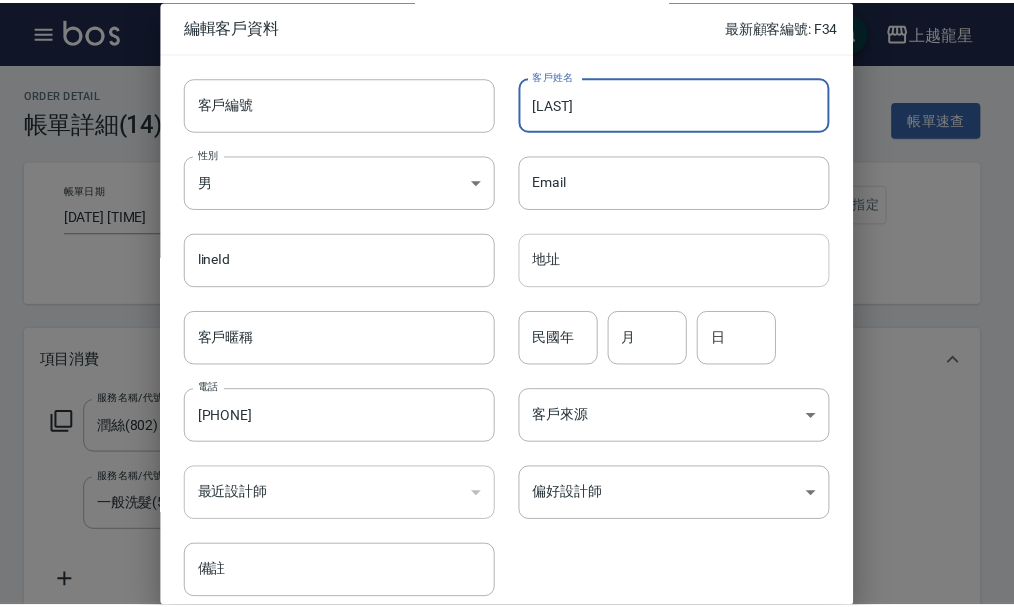 scroll, scrollTop: 86, scrollLeft: 0, axis: vertical 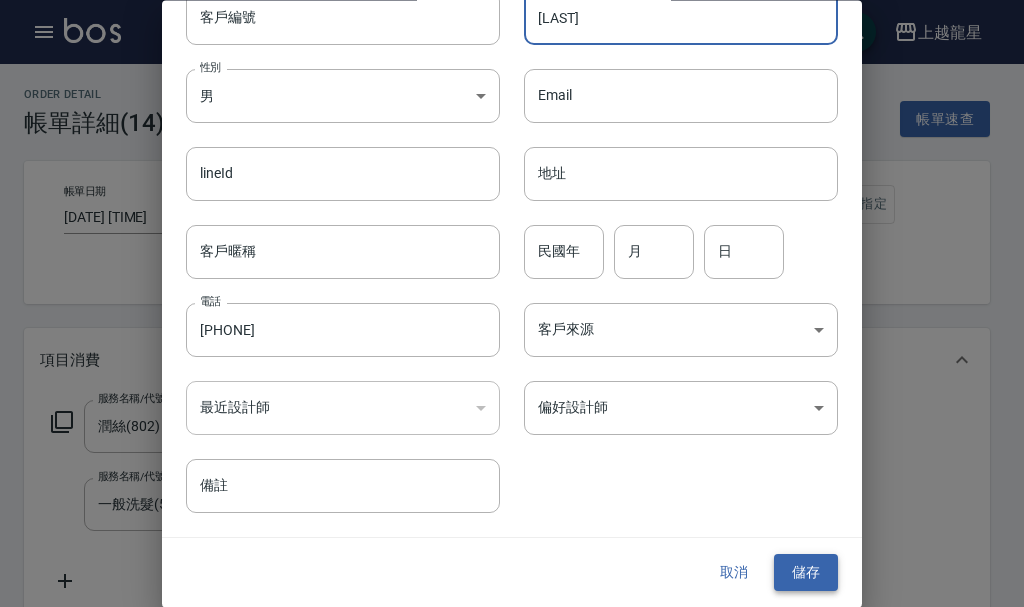 type on "林亮綺" 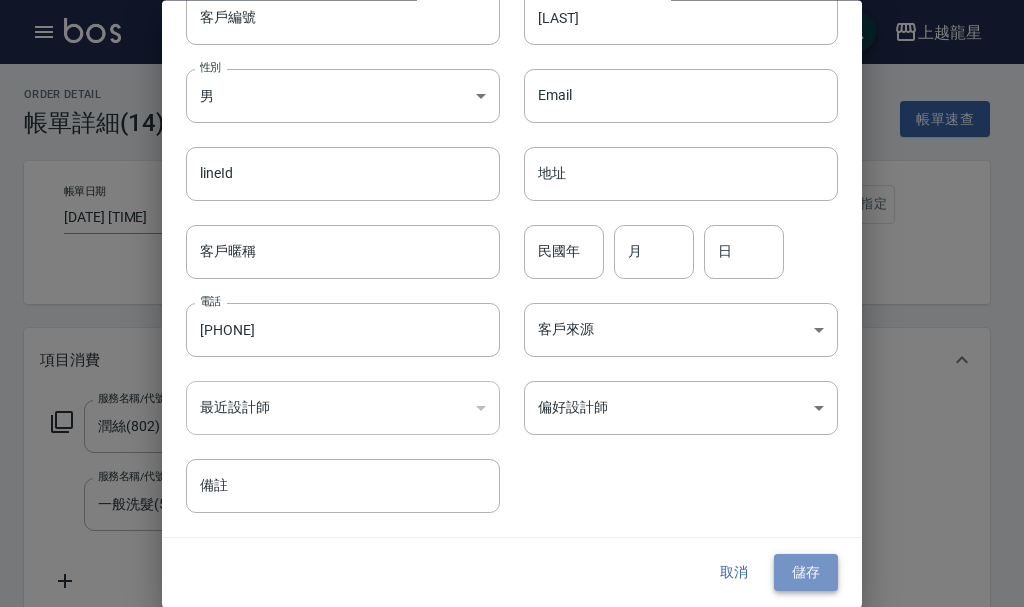 click on "儲存" at bounding box center (806, 573) 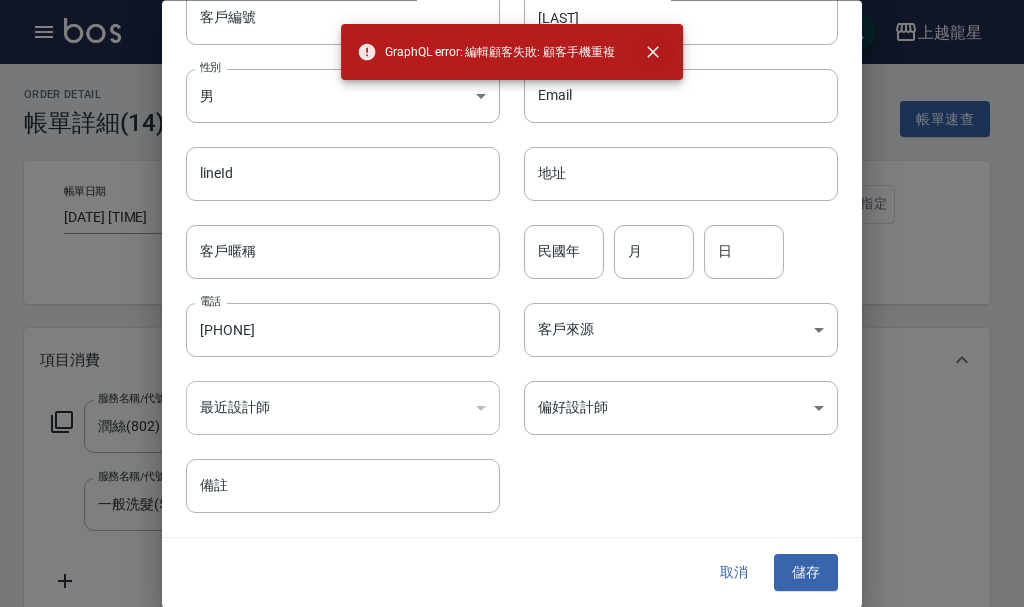 click on "Email Email" at bounding box center [669, 84] 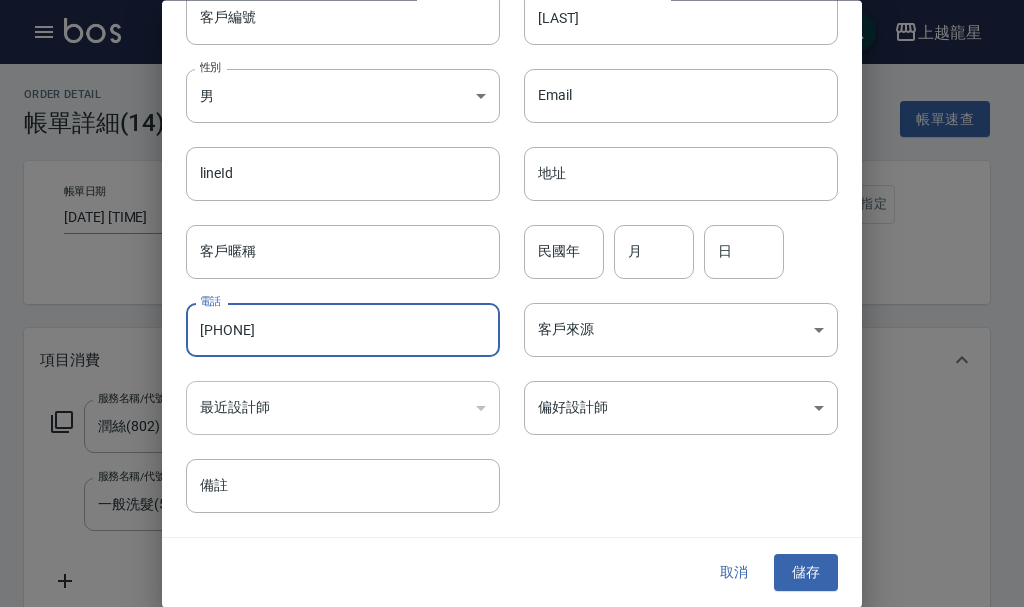 drag, startPoint x: 300, startPoint y: 341, endPoint x: 161, endPoint y: 320, distance: 140.57738 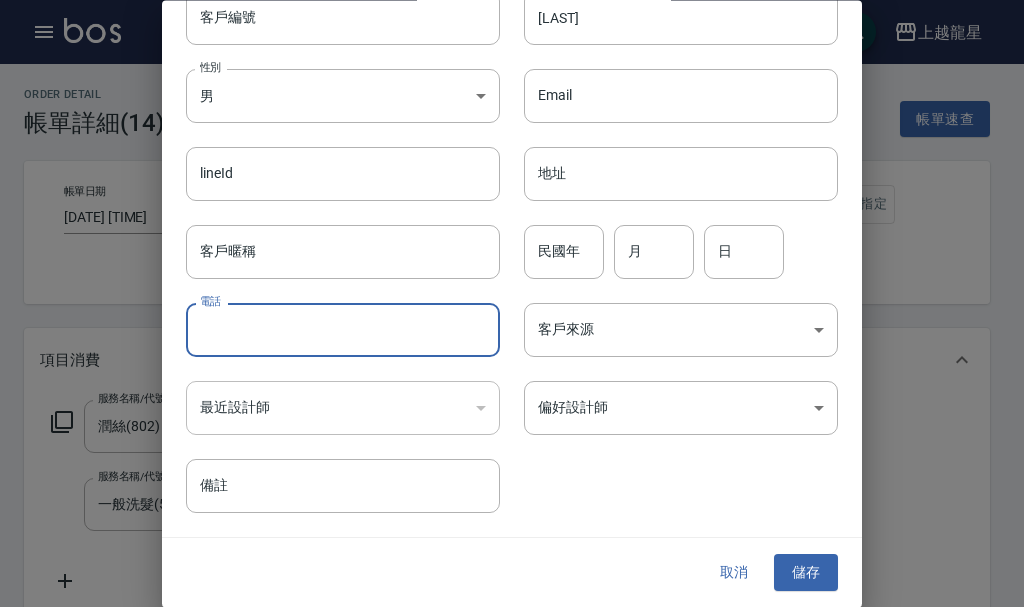 type 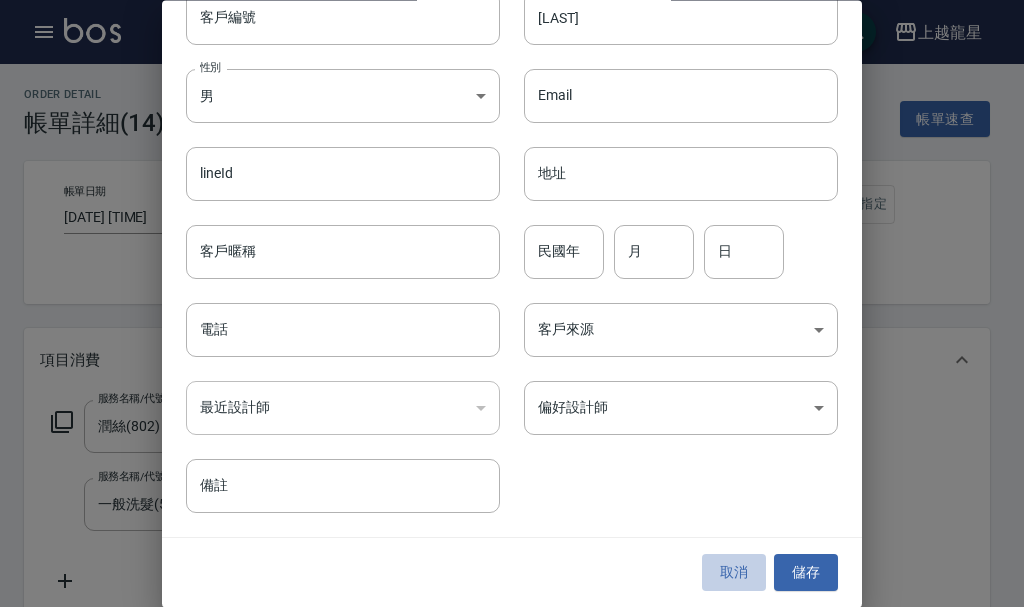 click on "取消" at bounding box center (734, 573) 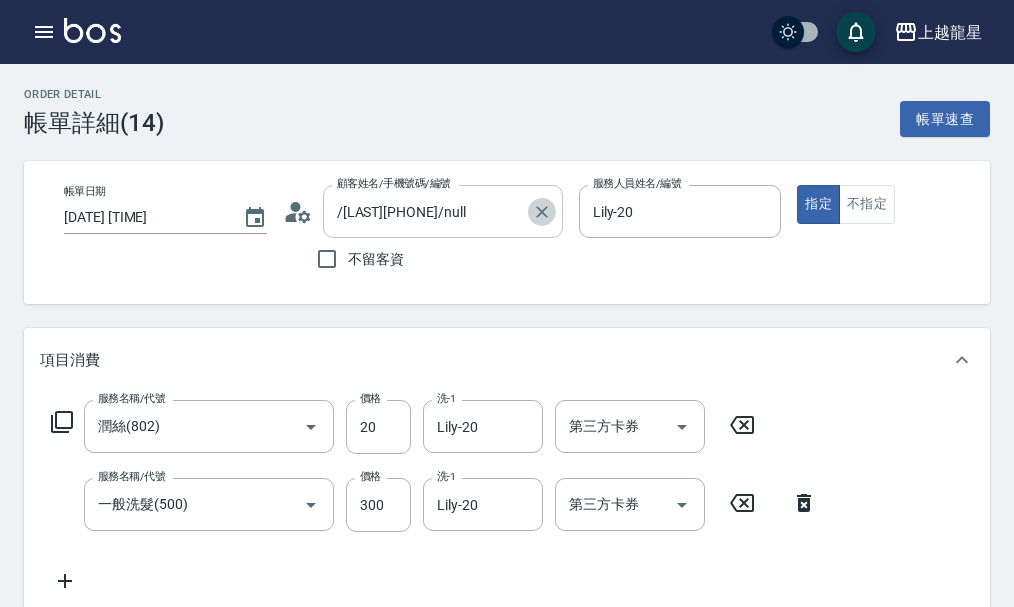 drag, startPoint x: 542, startPoint y: 220, endPoint x: 520, endPoint y: 221, distance: 22.022715 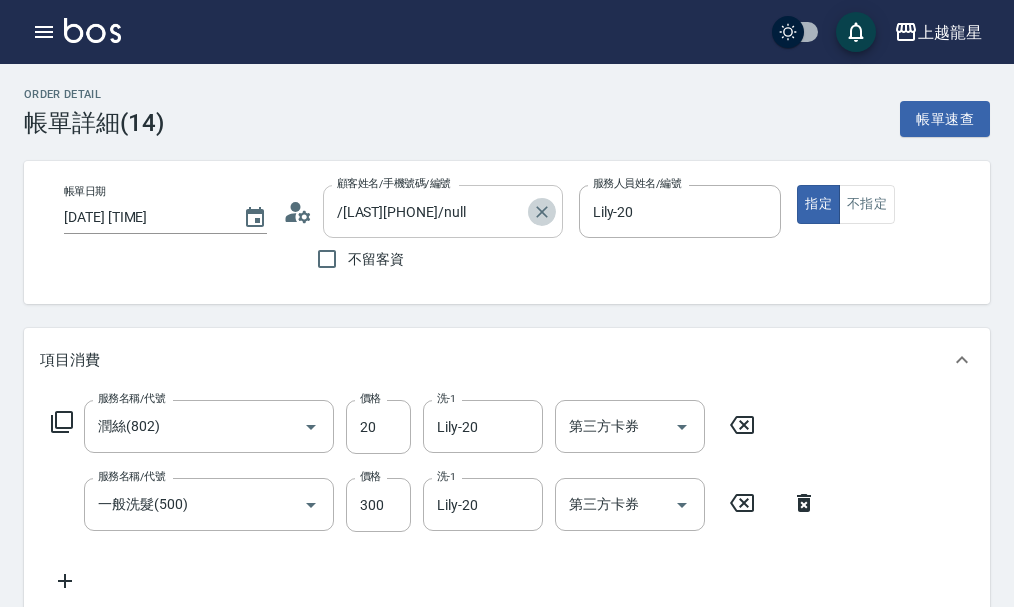 click 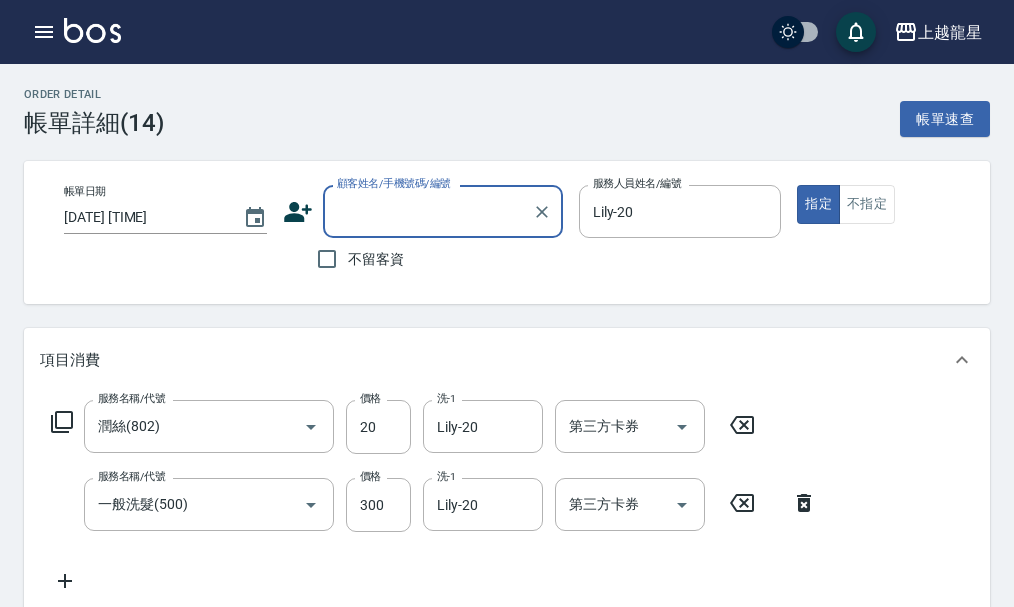 click on "顧客姓名/手機號碼/編號" at bounding box center (428, 211) 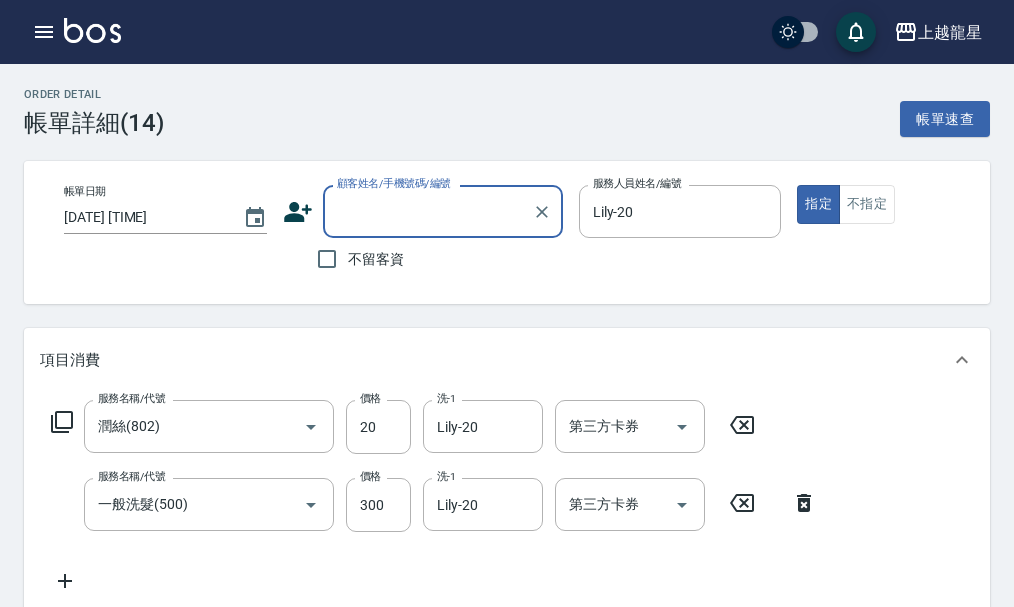 paste on "0933116760" 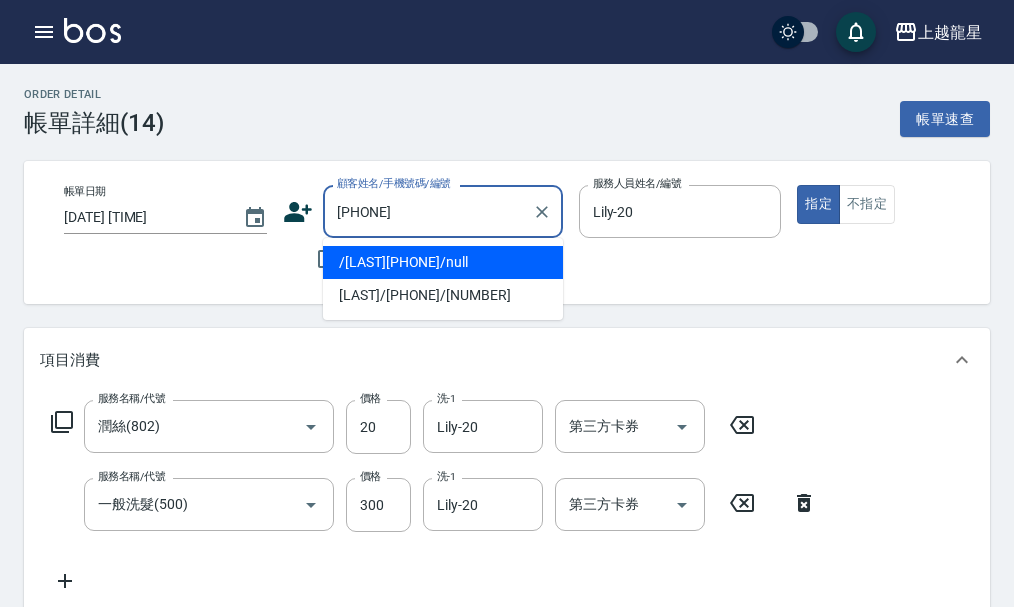click on "/[NAME] [LAST] [PHONE]/null" at bounding box center (443, 262) 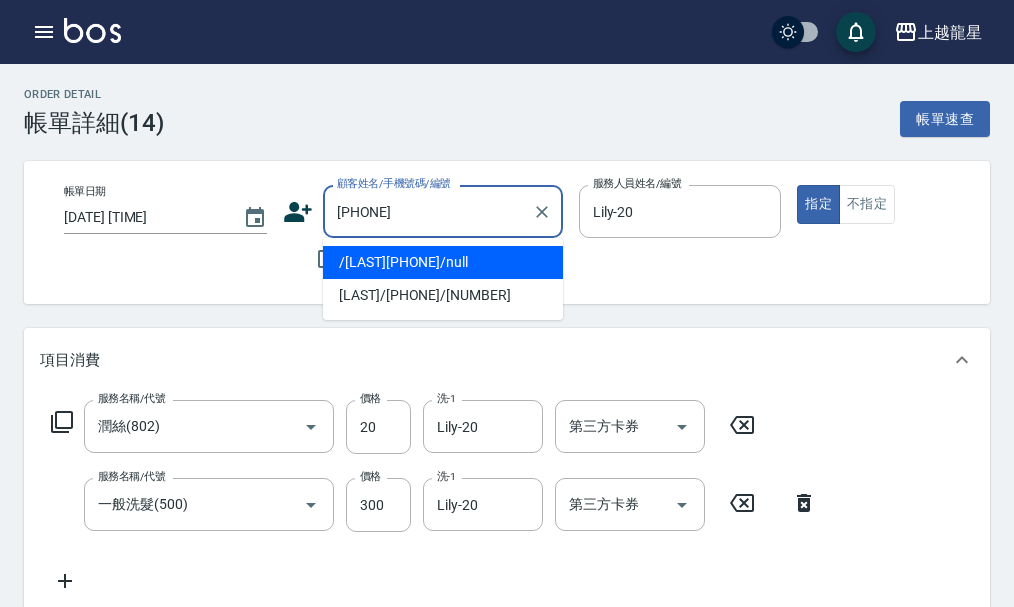 type on "/[NAME] [LAST] [PHONE]/null" 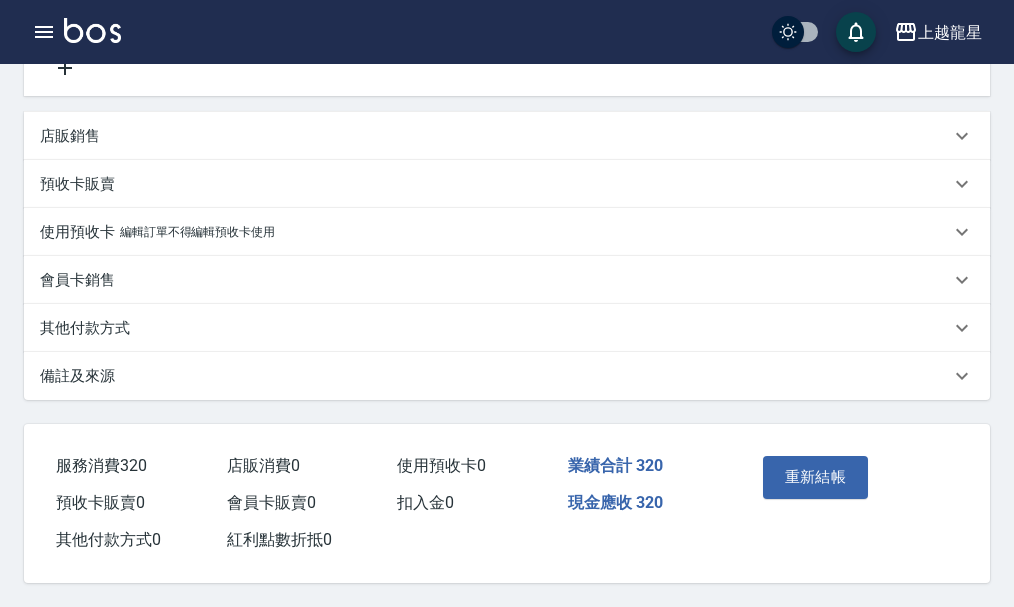 scroll, scrollTop: 537, scrollLeft: 0, axis: vertical 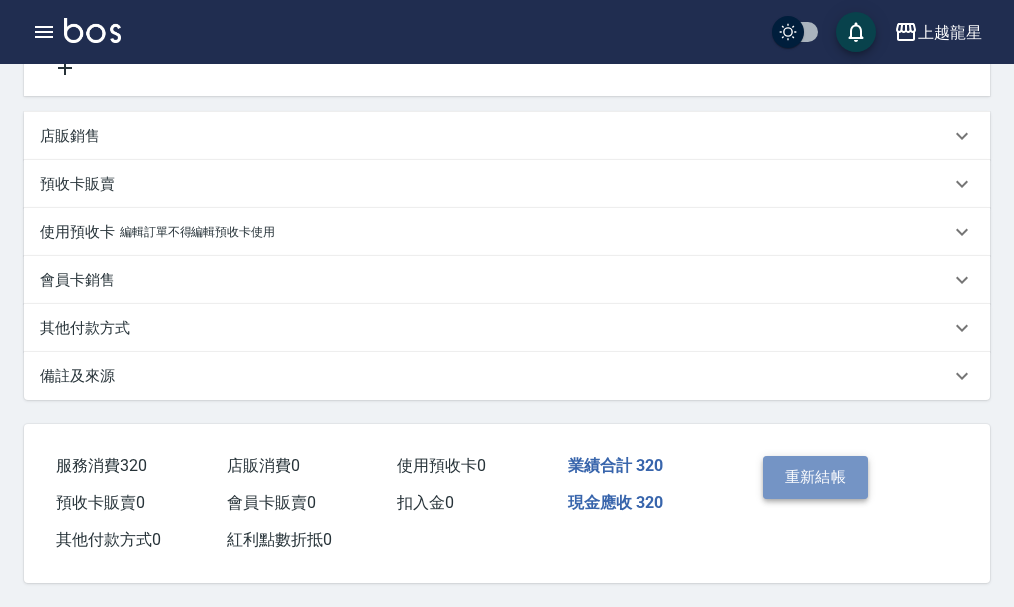 click on "重新結帳" at bounding box center (816, 477) 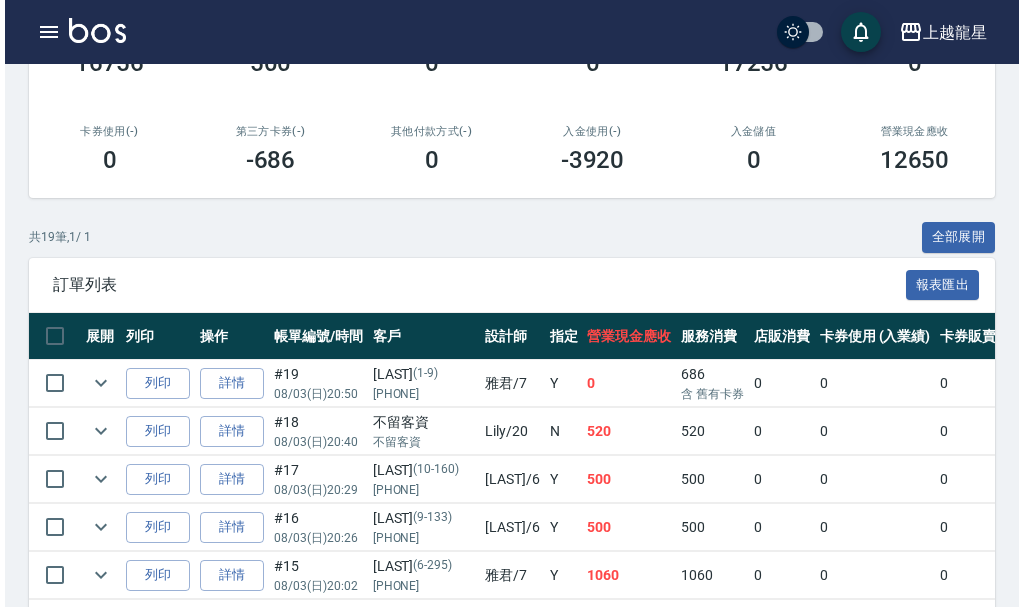 scroll, scrollTop: 400, scrollLeft: 0, axis: vertical 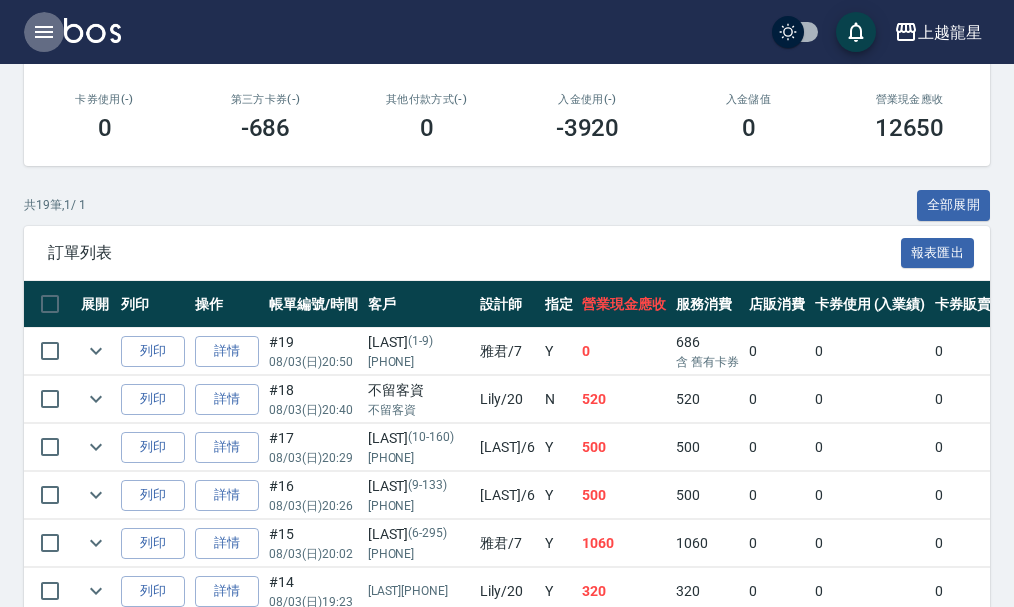 click 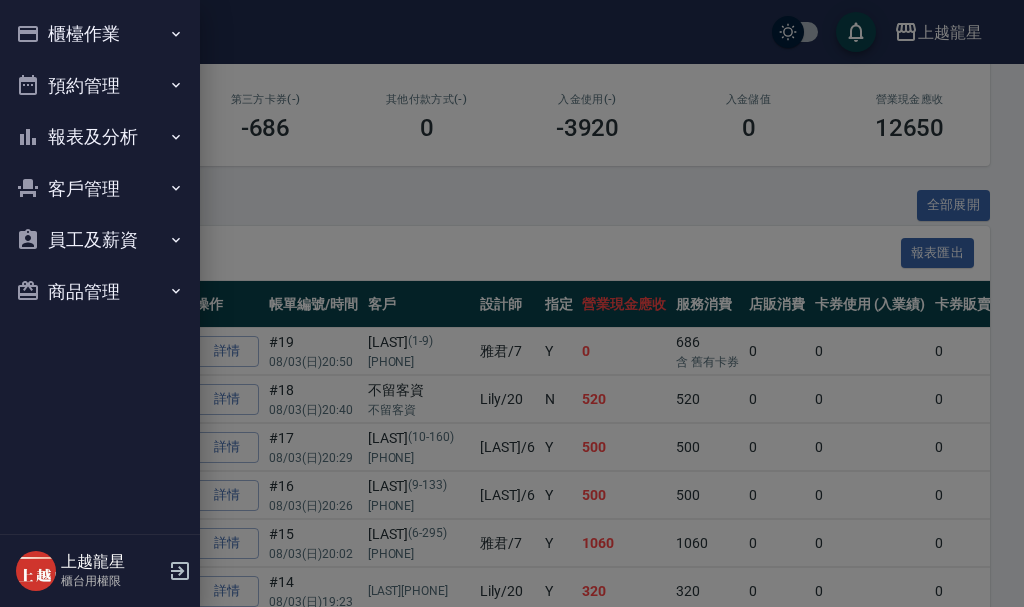 click on "報表及分析" at bounding box center [100, 137] 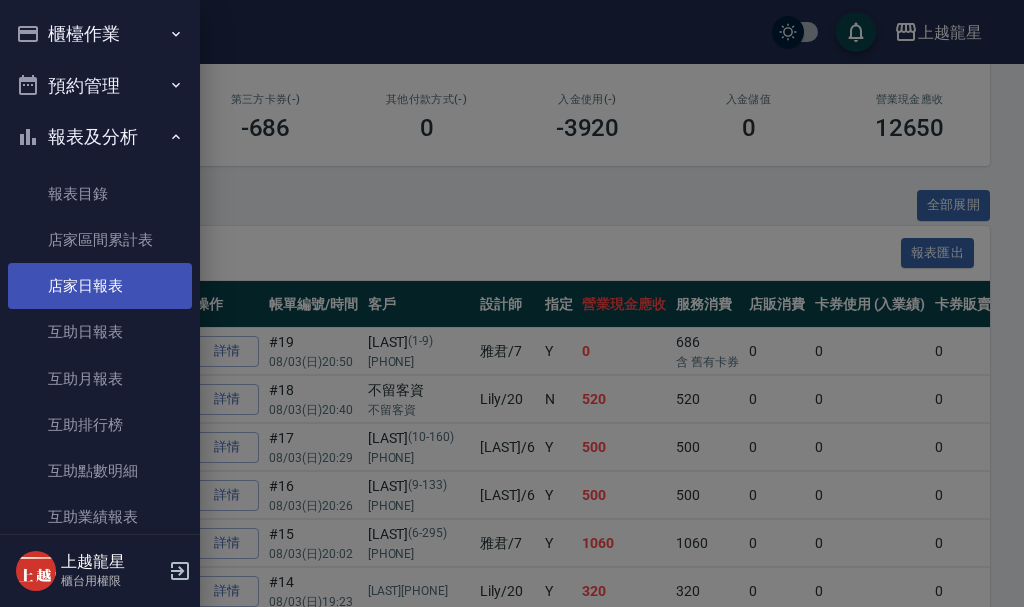 click on "店家日報表" at bounding box center (100, 286) 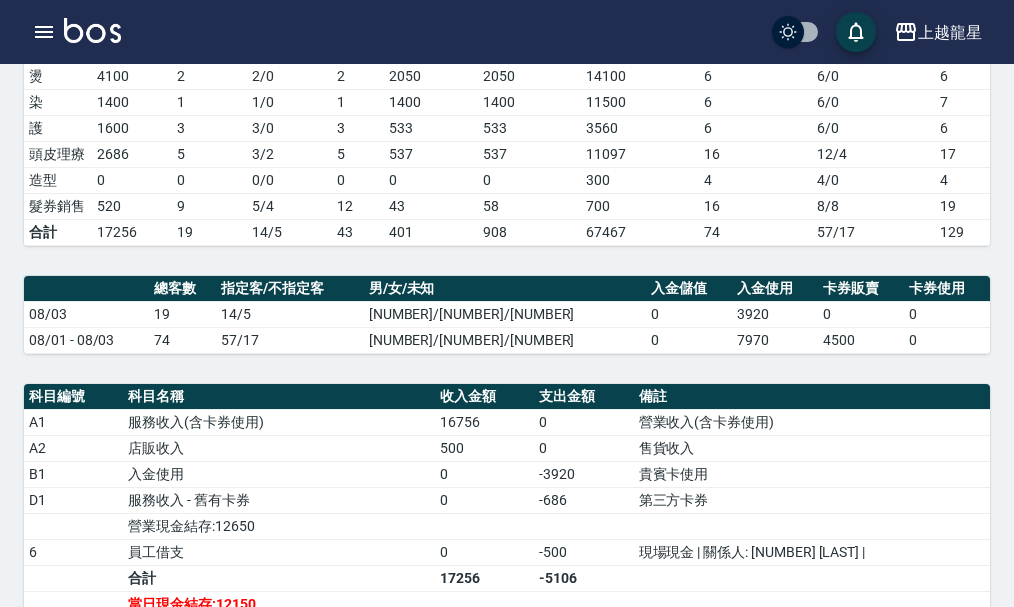 scroll, scrollTop: 400, scrollLeft: 0, axis: vertical 